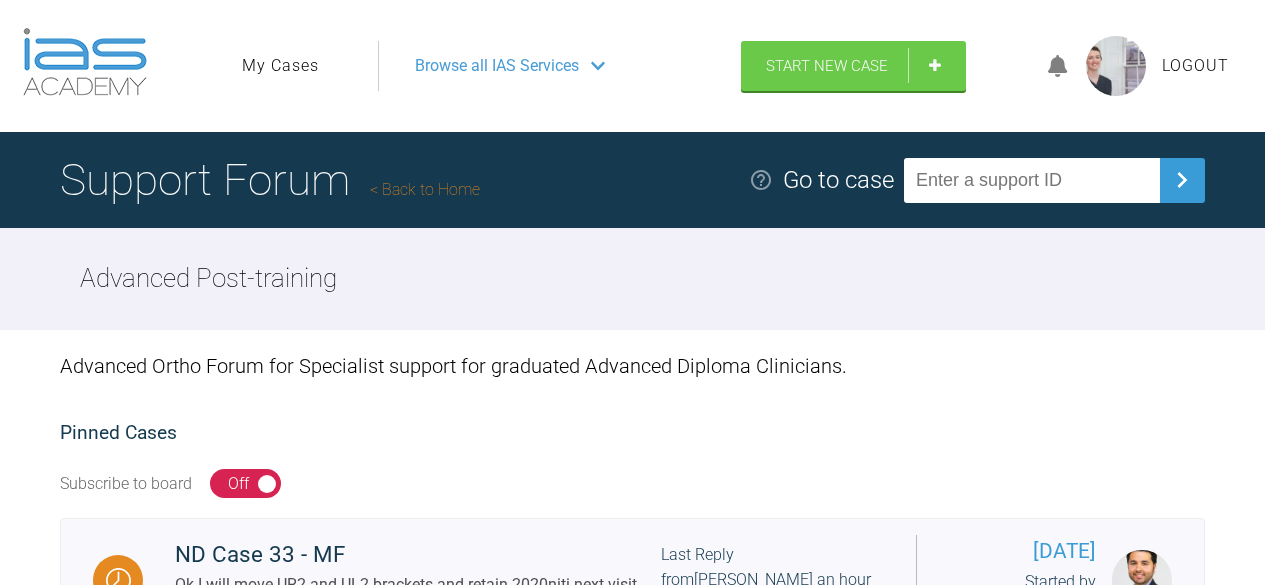 scroll, scrollTop: 1104, scrollLeft: 0, axis: vertical 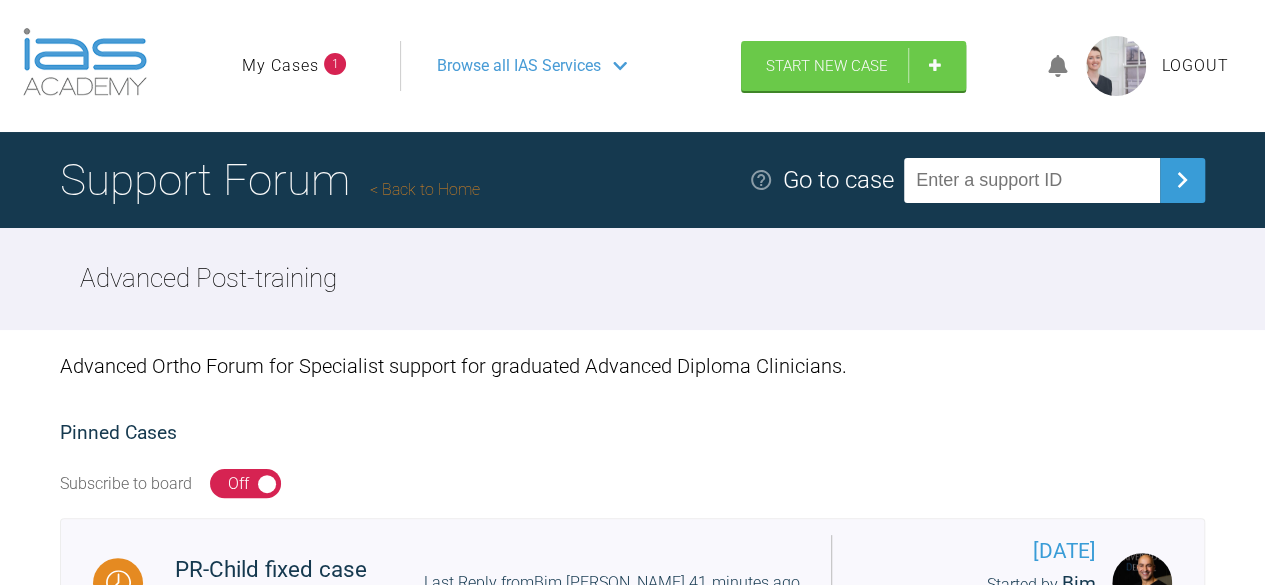 click on "My Cases" at bounding box center [280, 66] 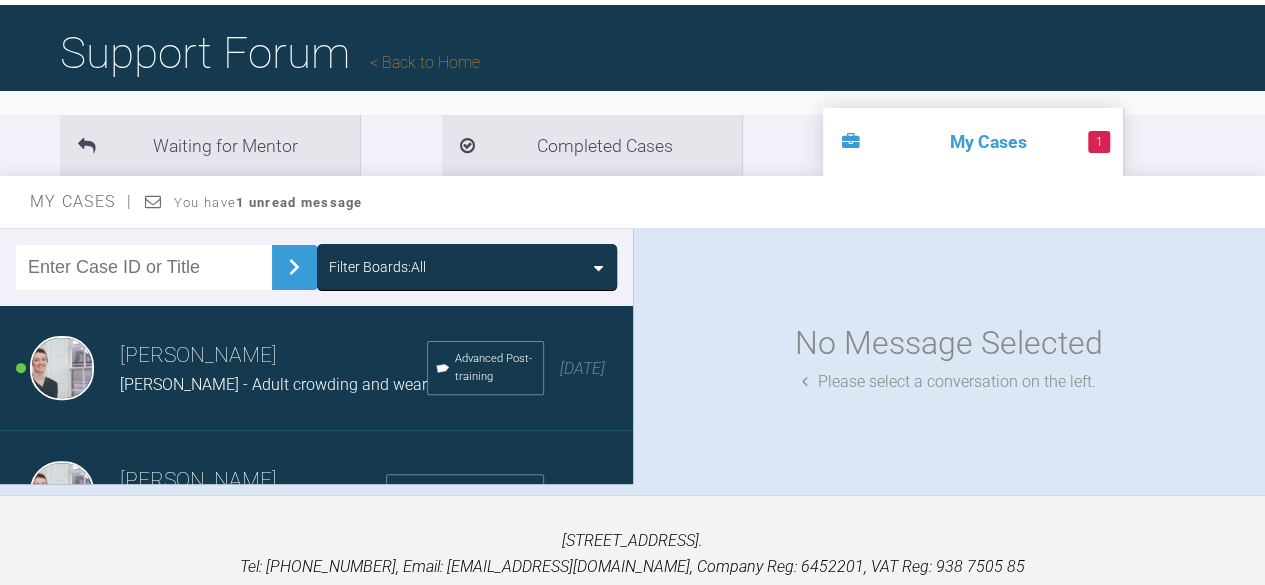 scroll, scrollTop: 160, scrollLeft: 0, axis: vertical 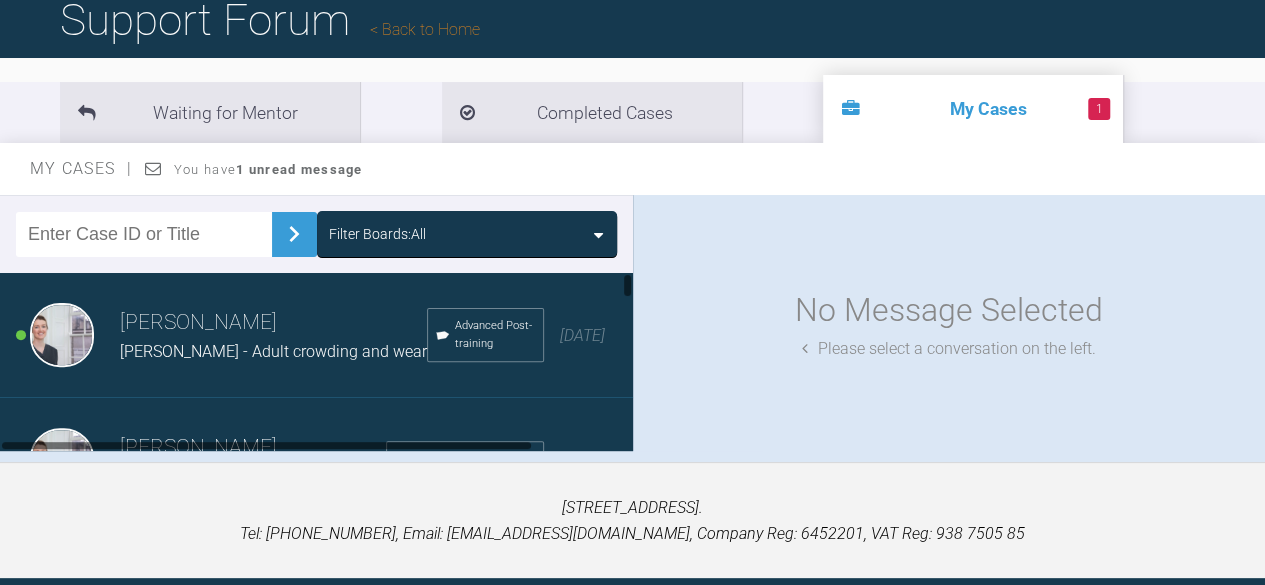 click on "[PERSON_NAME] [PERSON_NAME] - Adult crowding and wear Advanced Post-training [DATE]" at bounding box center [324, 335] 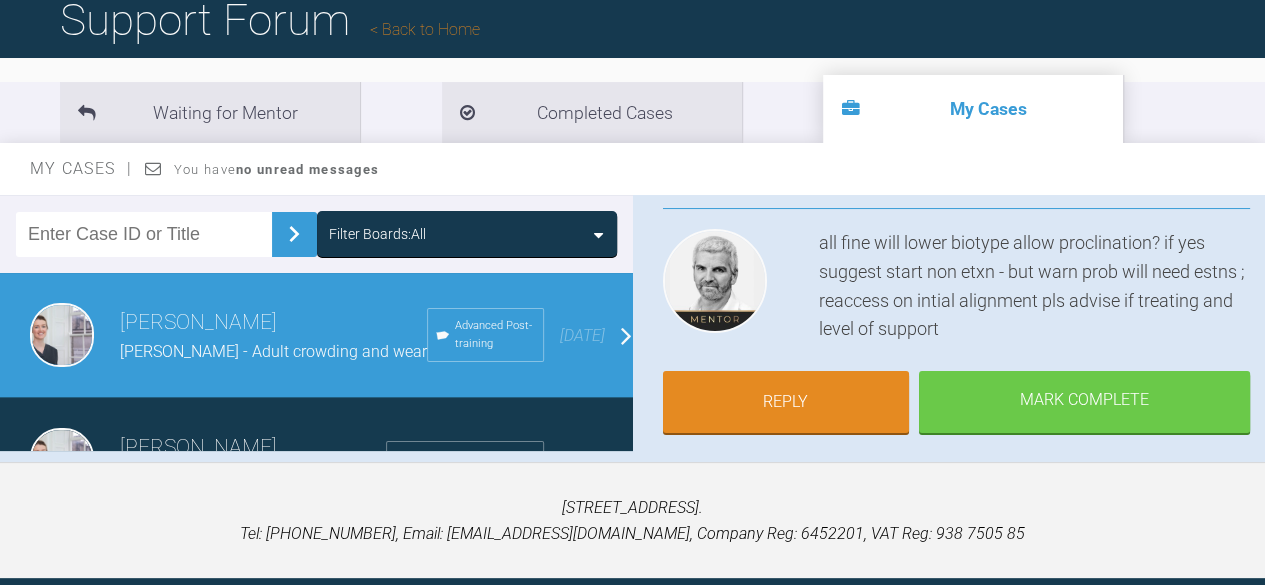 scroll, scrollTop: 196, scrollLeft: 0, axis: vertical 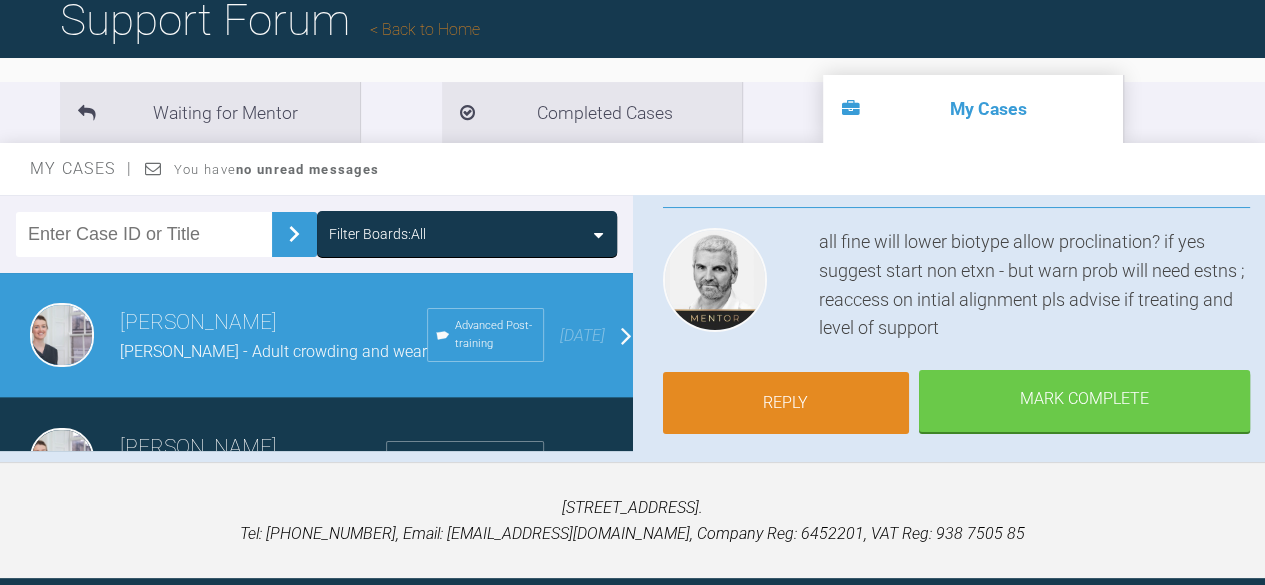 click on "Reply" at bounding box center [786, 403] 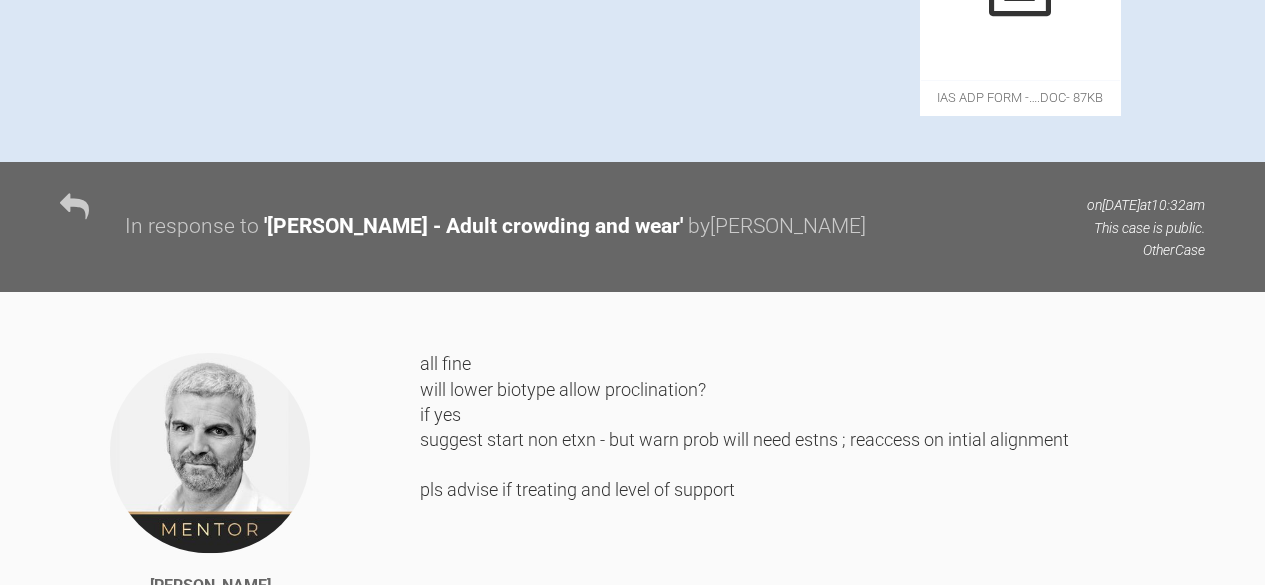 scroll, scrollTop: 1252, scrollLeft: 0, axis: vertical 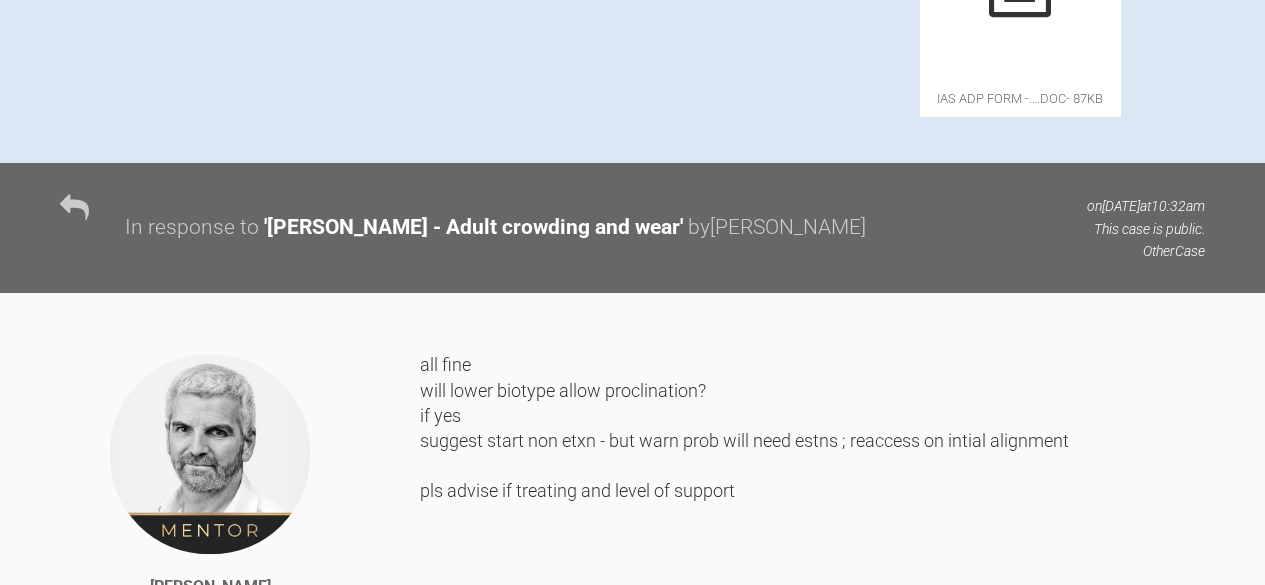 click on "Click to enlarge" at bounding box center (838, -169) 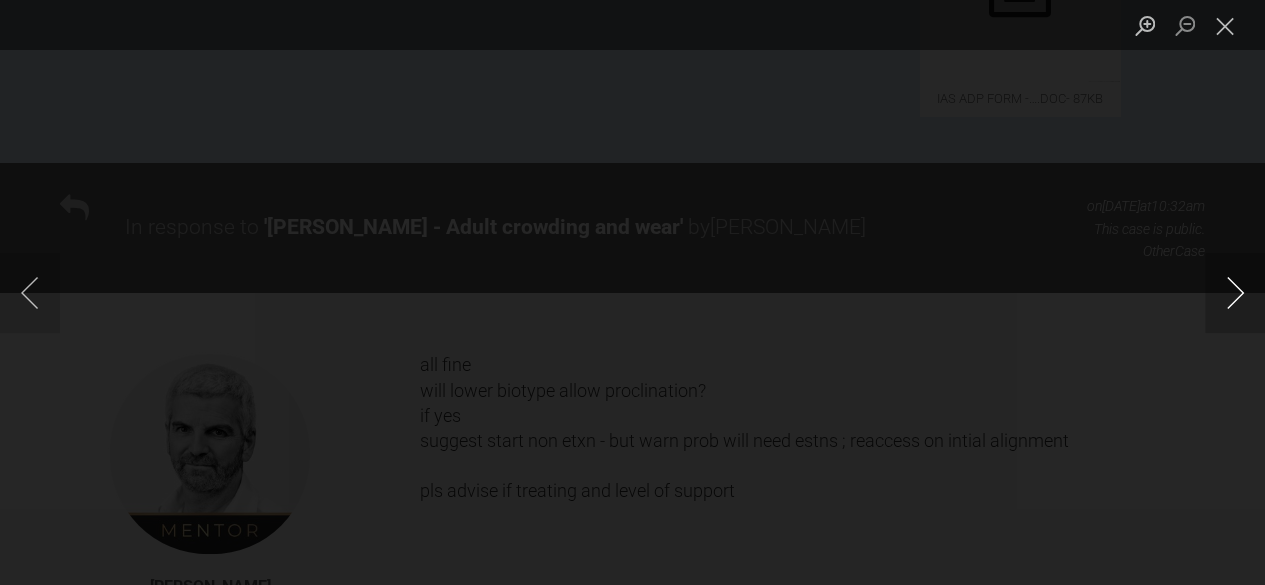 click at bounding box center [1235, 293] 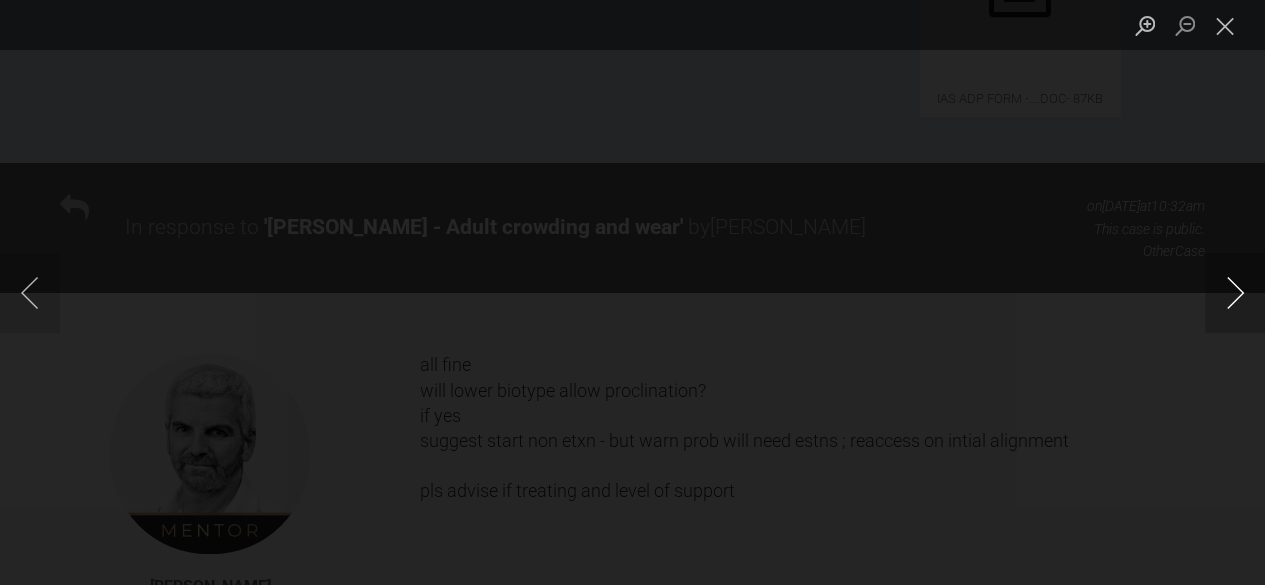 click at bounding box center [1235, 293] 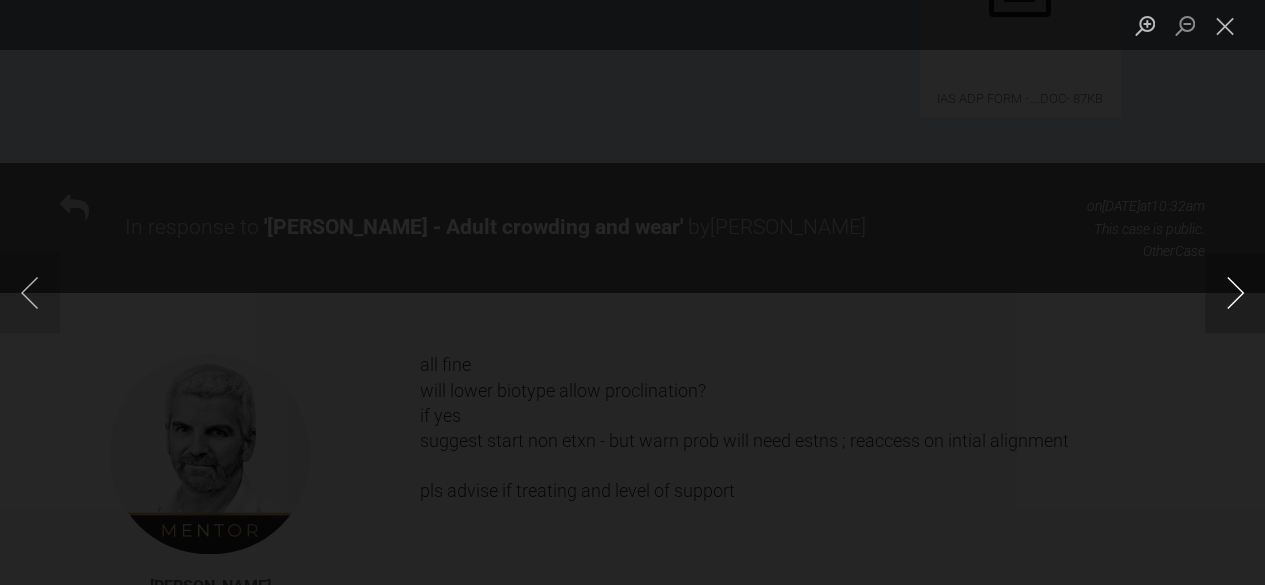 type 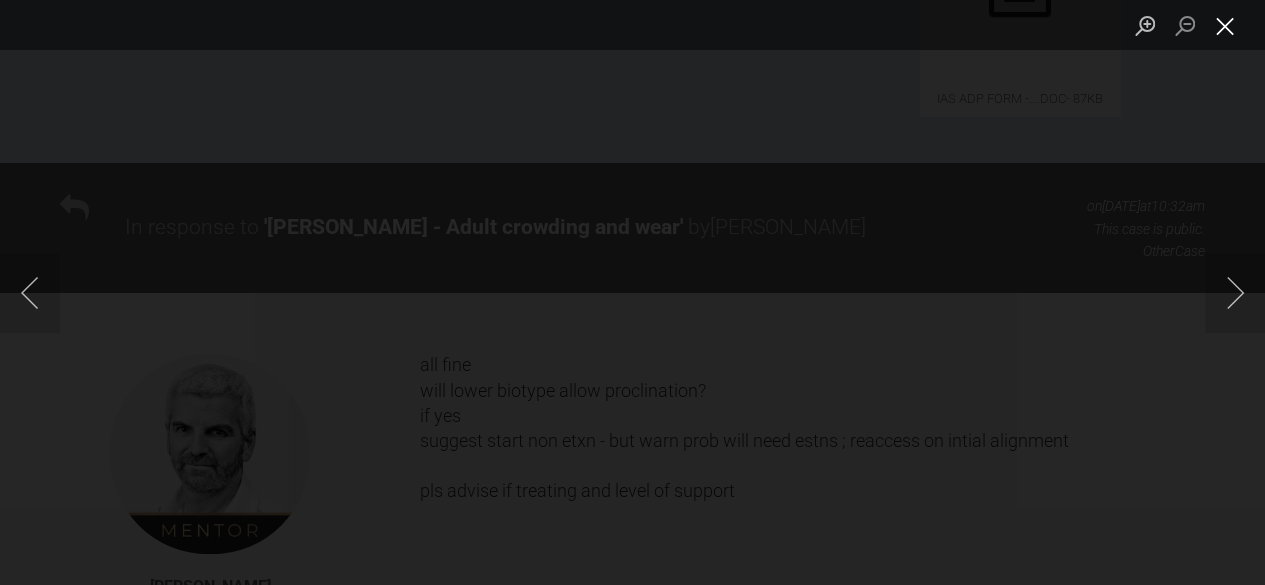 click at bounding box center [1225, 25] 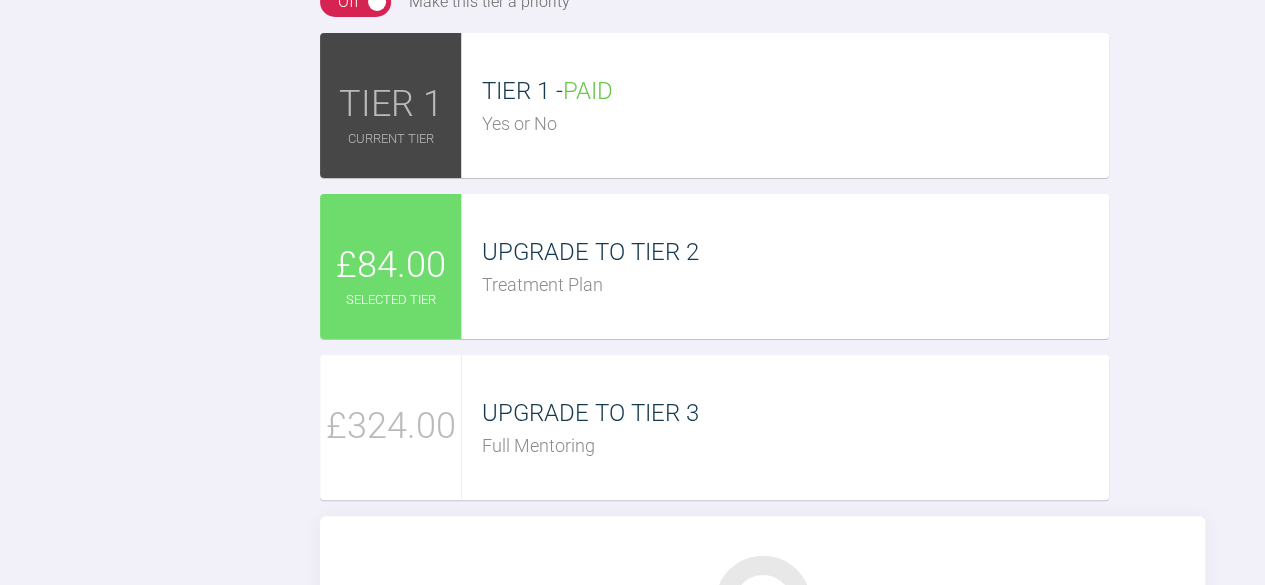 scroll, scrollTop: 2442, scrollLeft: 0, axis: vertical 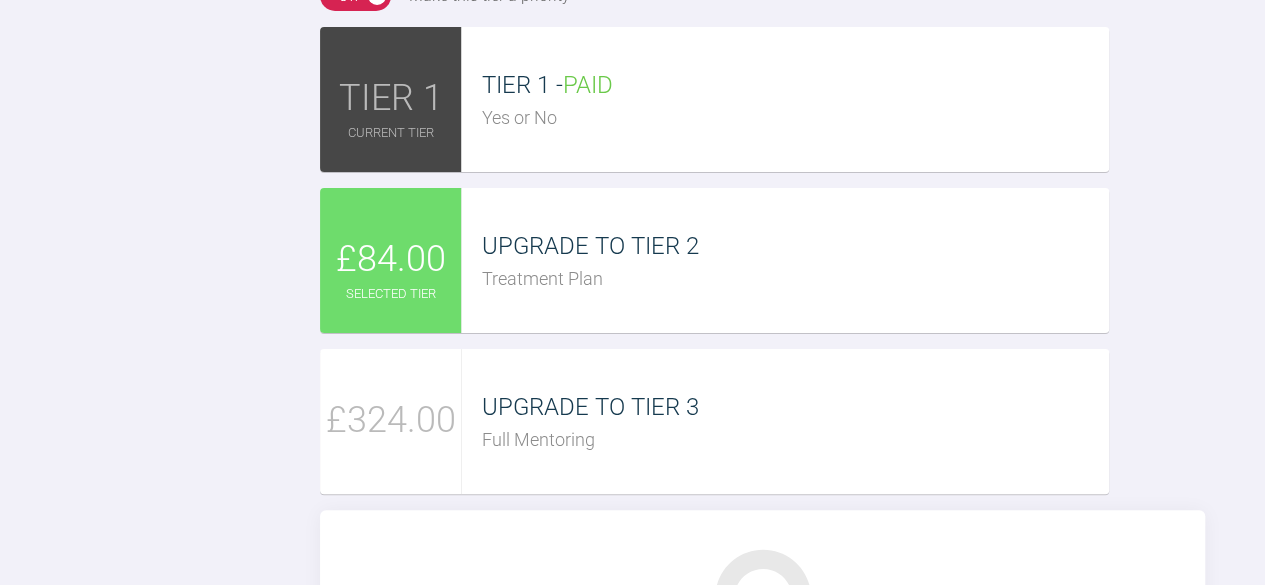 click at bounding box center (762, -137) 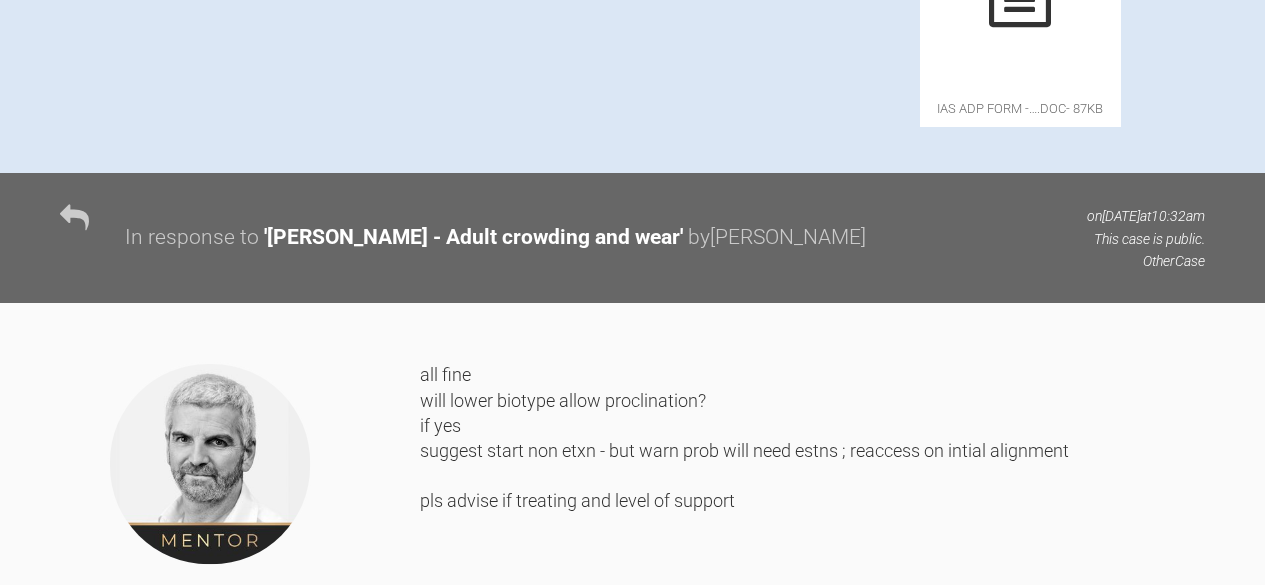 scroll, scrollTop: 1245, scrollLeft: 0, axis: vertical 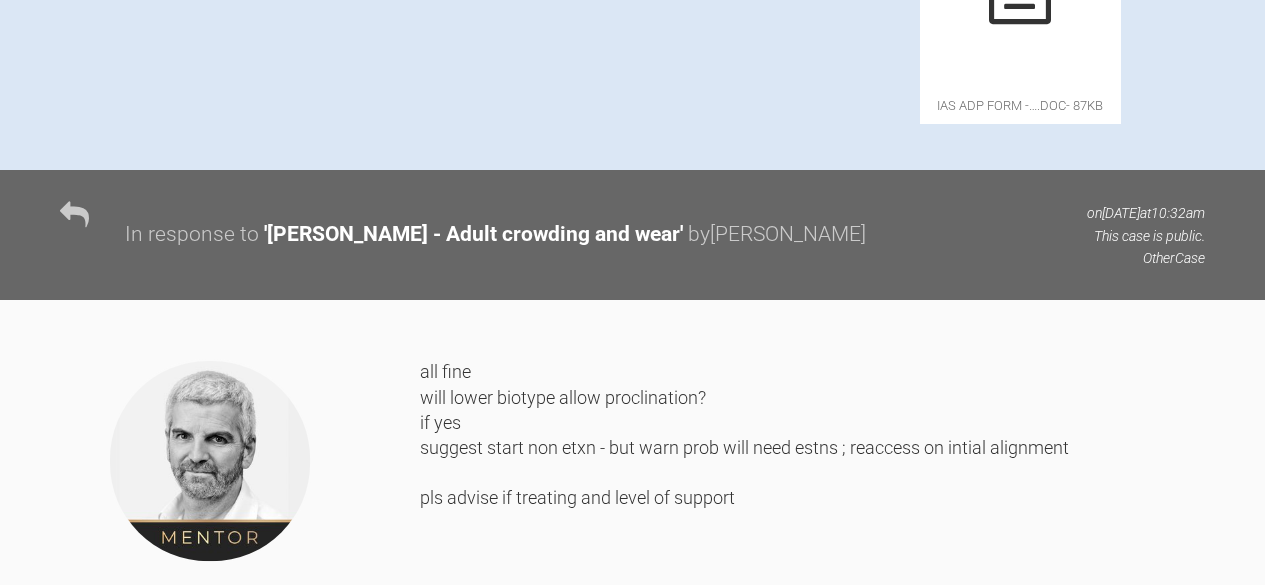 click at bounding box center (689, -100) 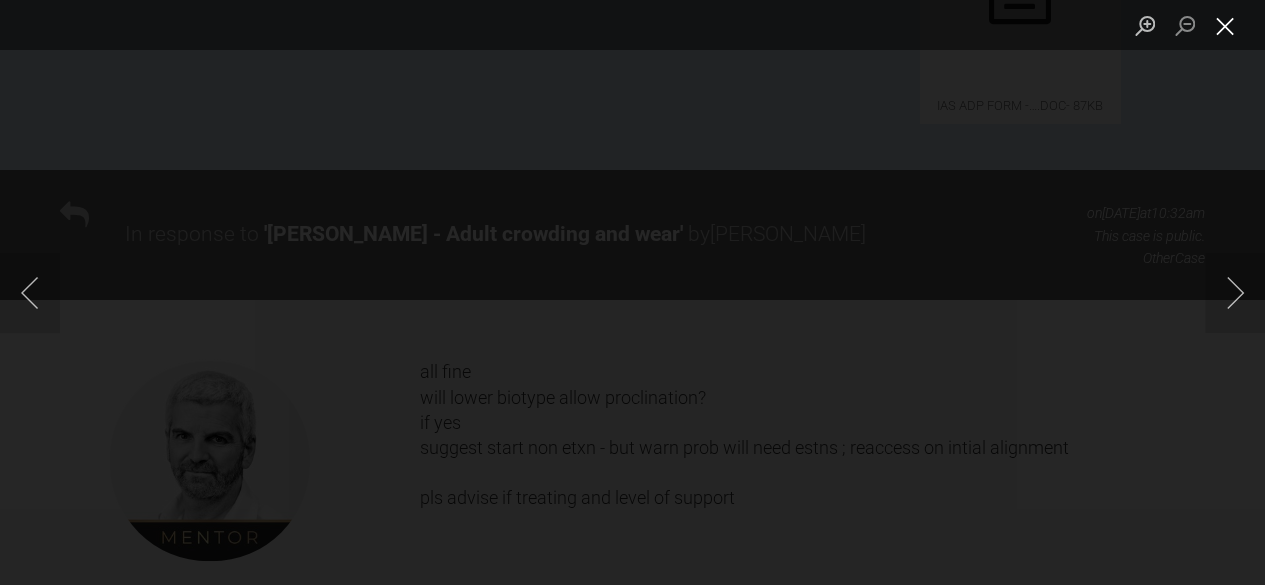 click at bounding box center [1225, 25] 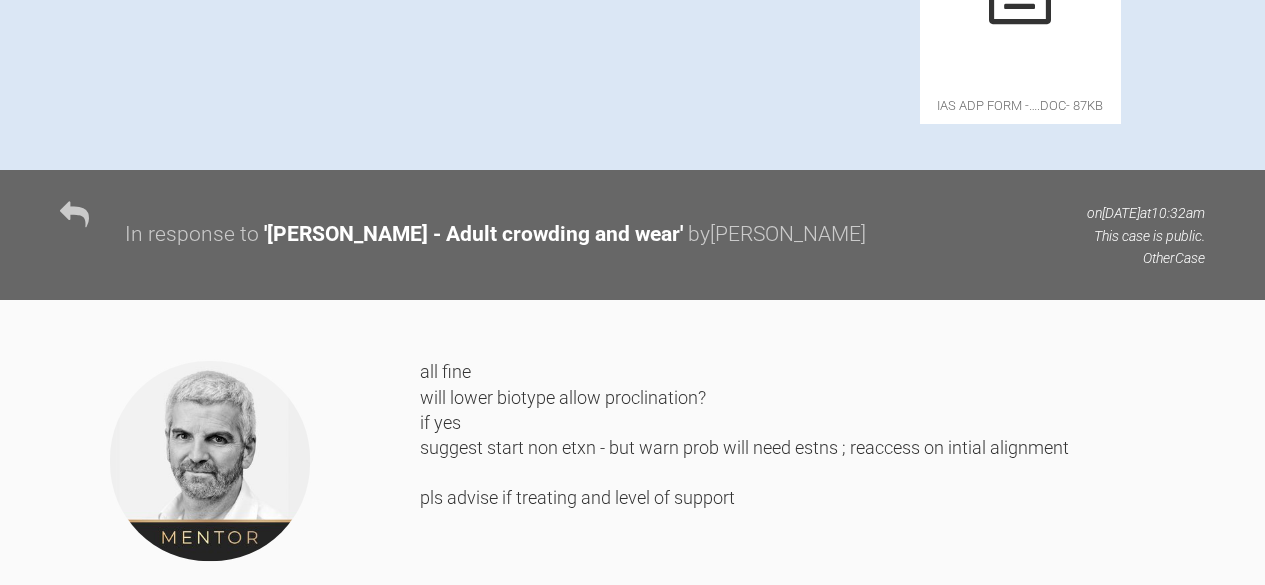click at bounding box center [838, -100] 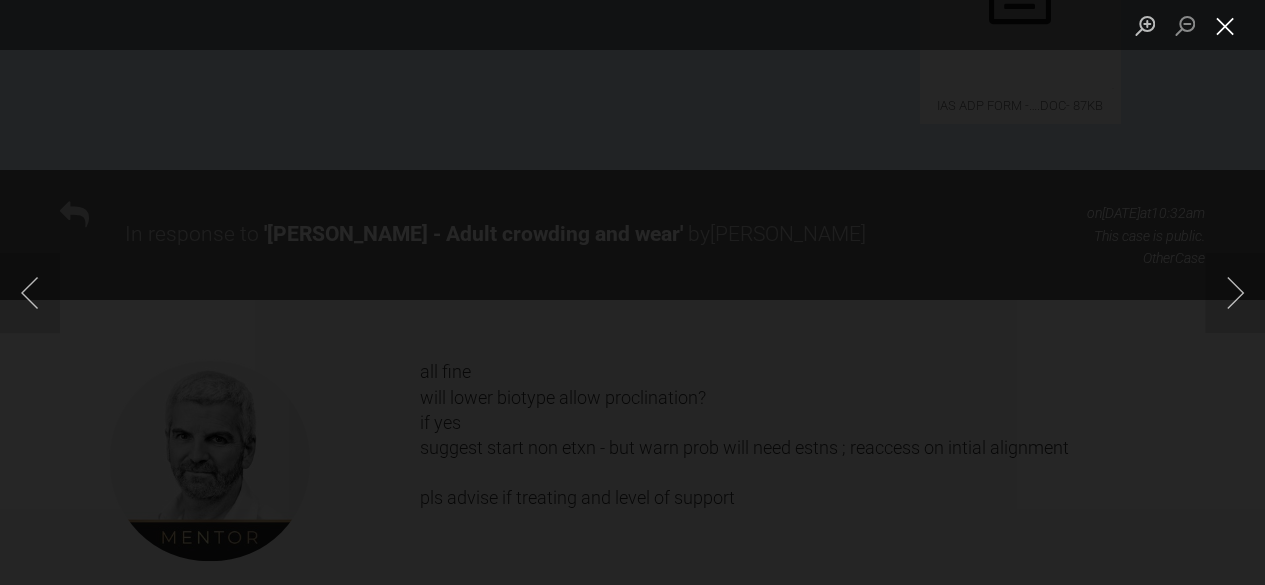click at bounding box center (1225, 25) 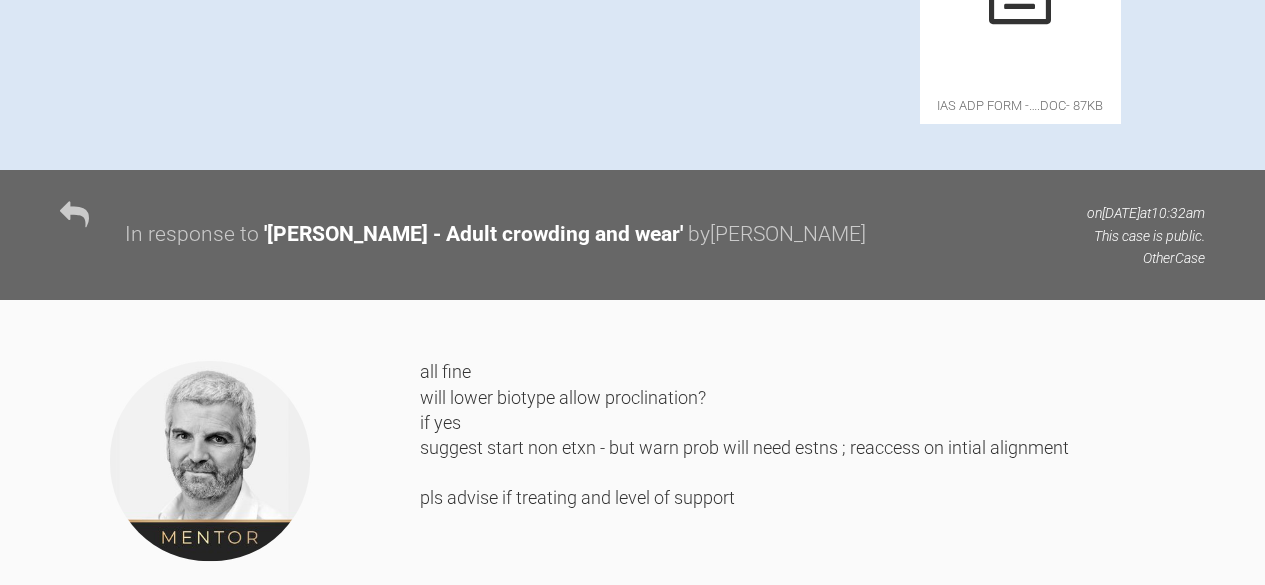 click on "Click to enlarge" at bounding box center [540, 5] 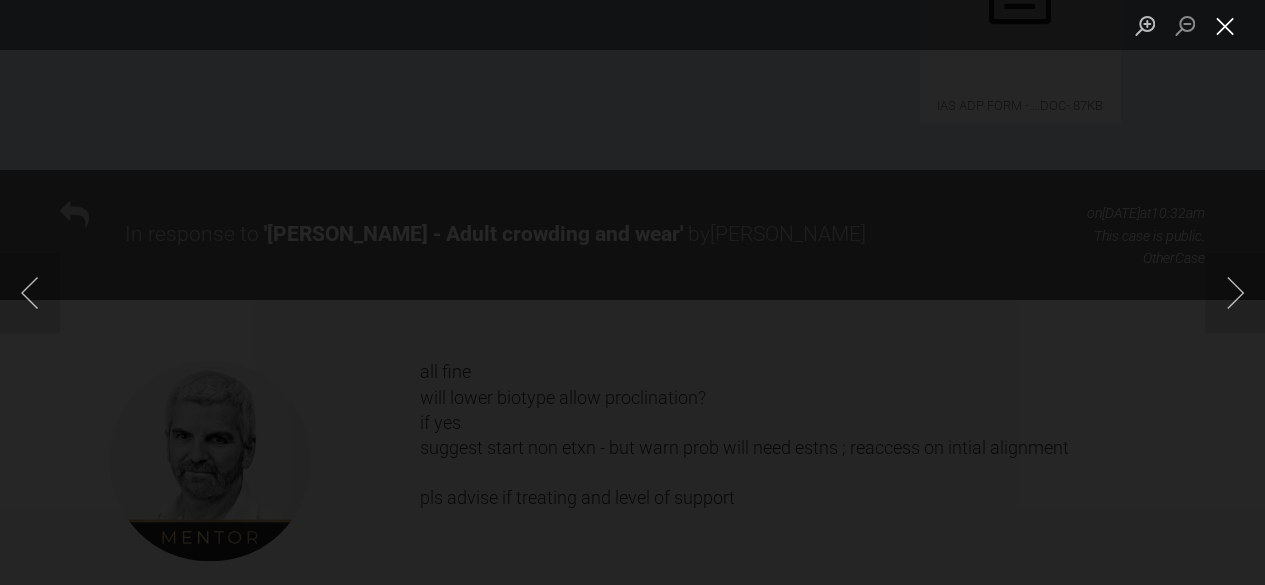 click at bounding box center (1225, 25) 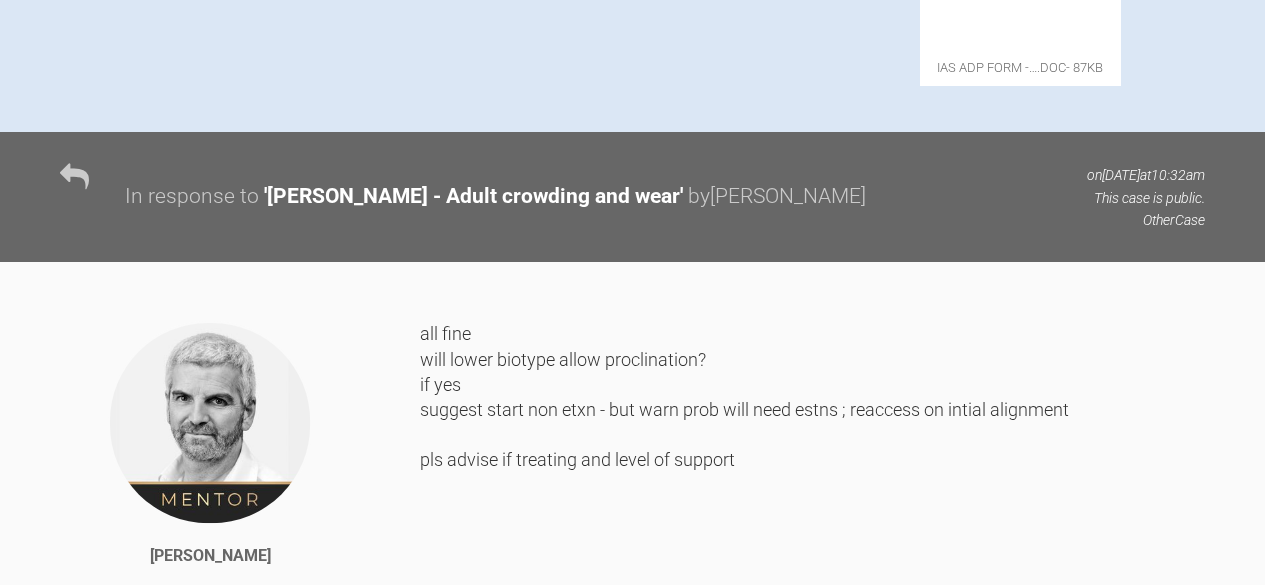 scroll, scrollTop: 1299, scrollLeft: 0, axis: vertical 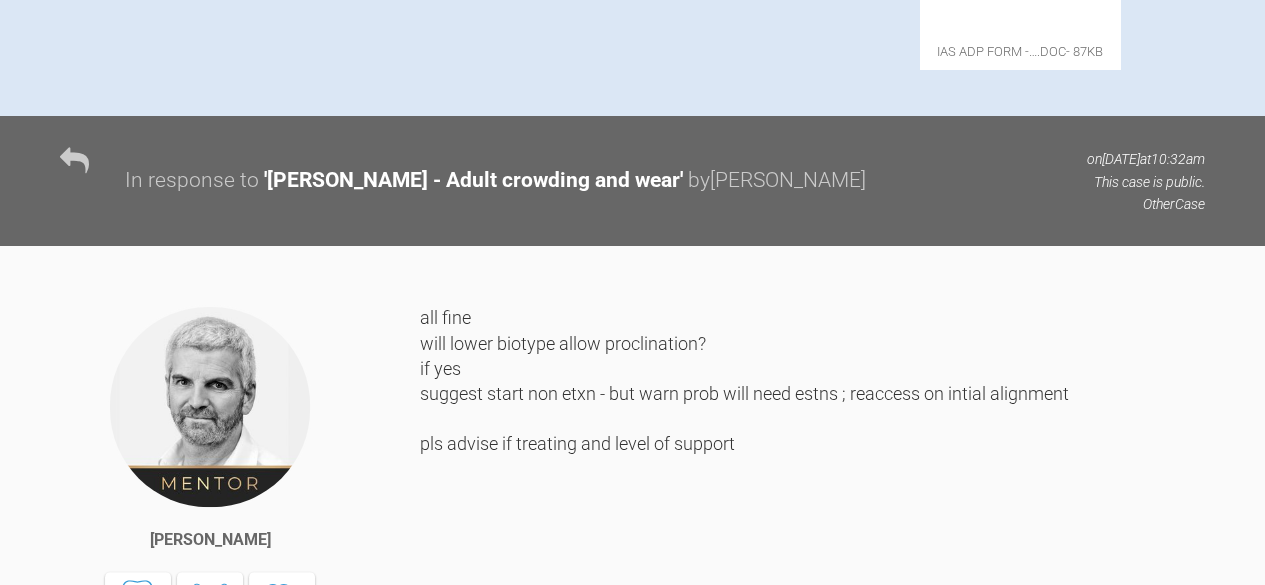 click on "Click to enlarge" at bounding box center (838, -49) 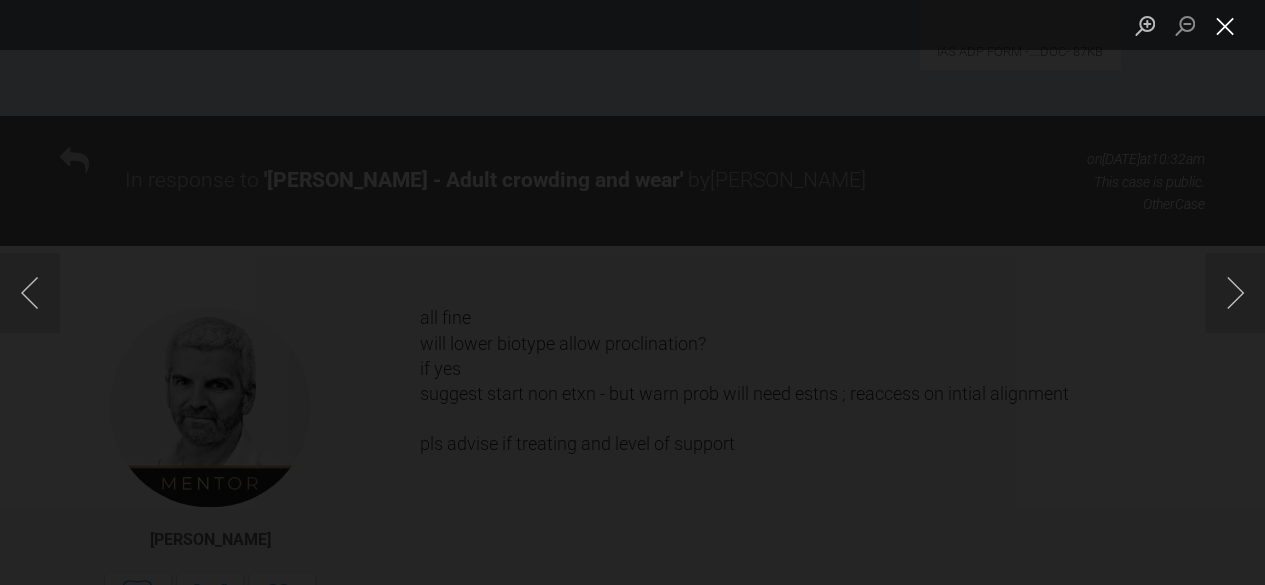 click at bounding box center (1225, 25) 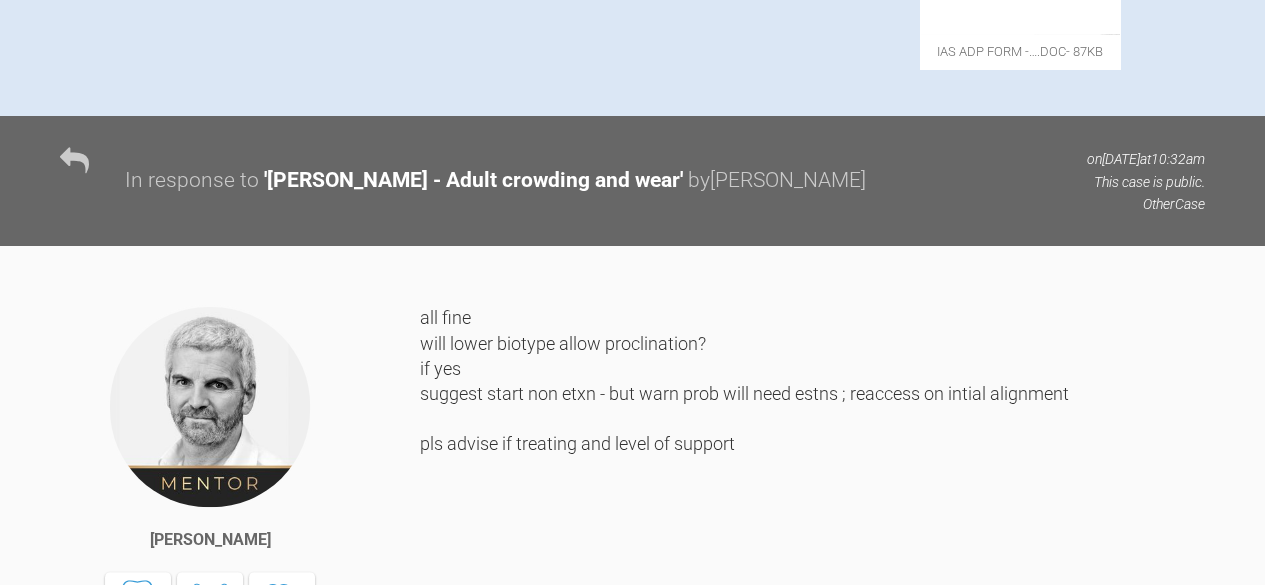 click on "Click to enlarge" at bounding box center [838, -49] 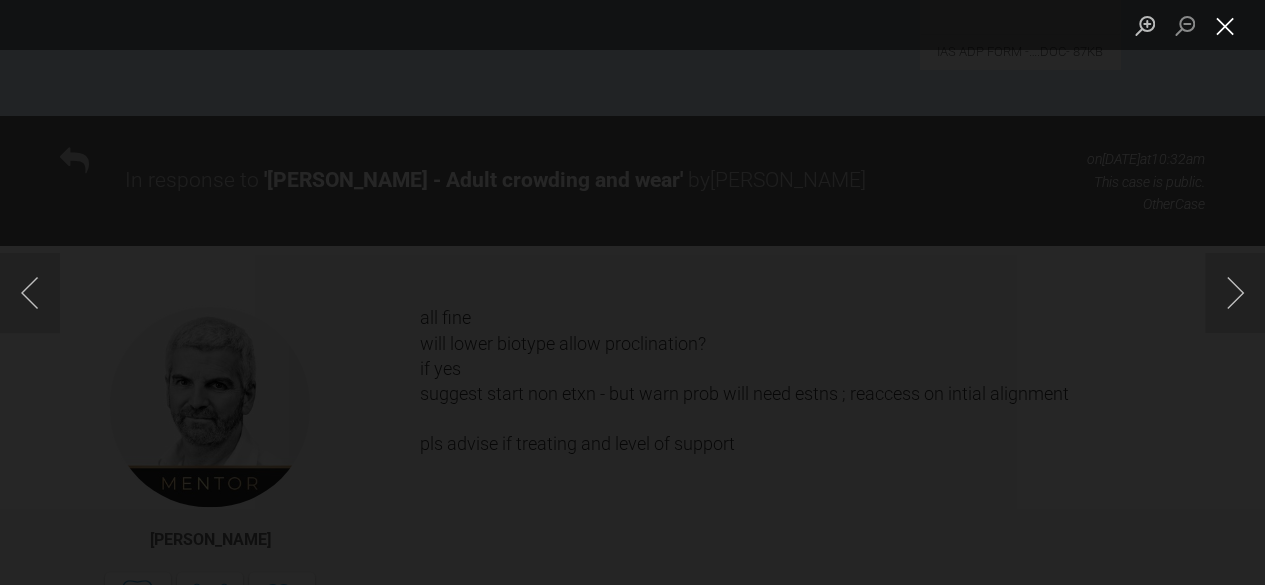 click at bounding box center [1225, 25] 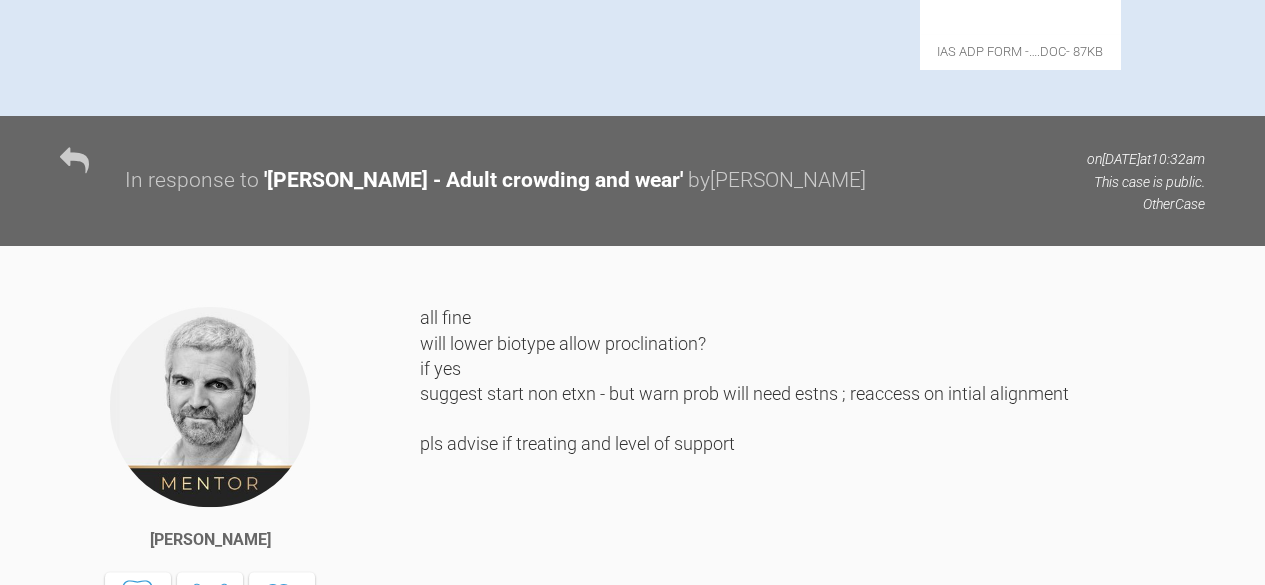 click on "Click to enlarge" at bounding box center (391, -49) 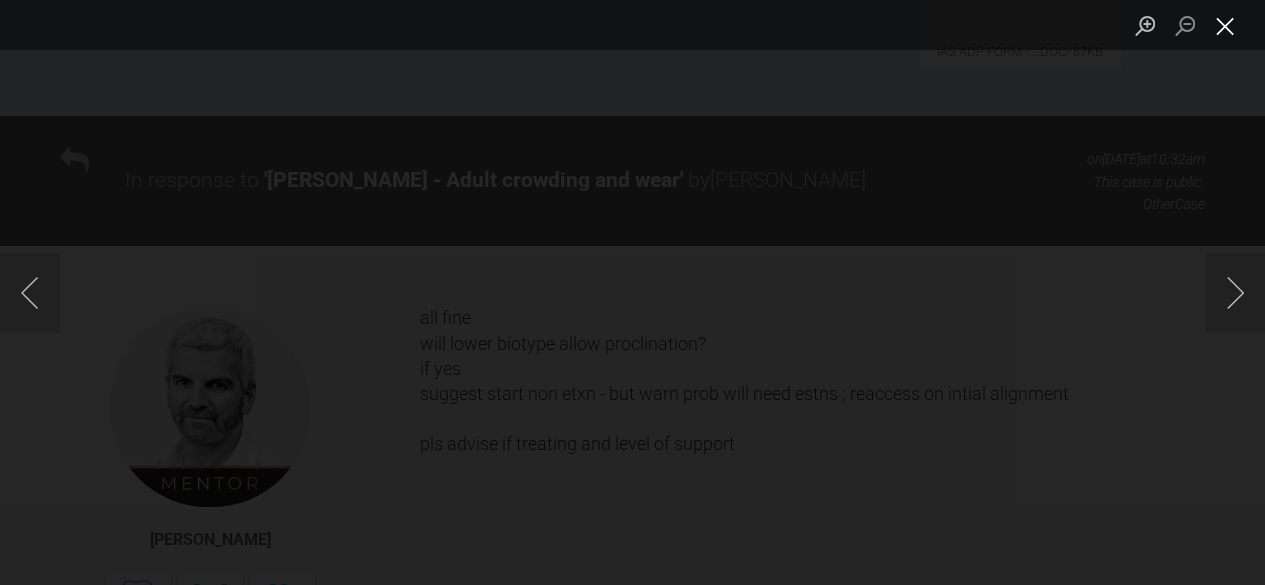 click at bounding box center [1225, 25] 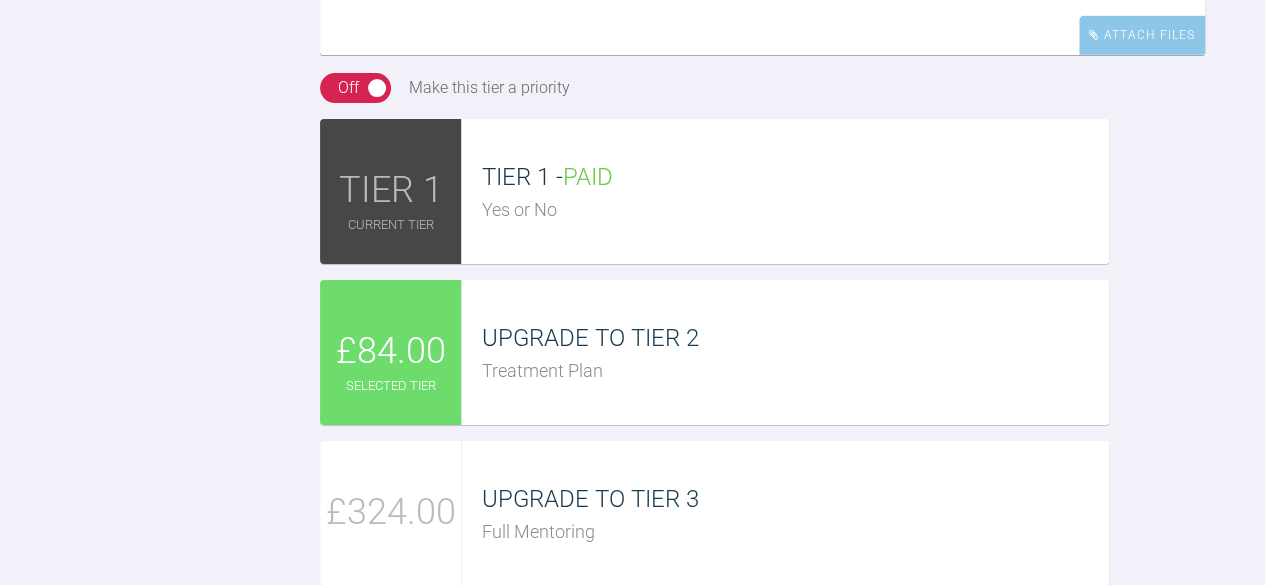 scroll, scrollTop: 2351, scrollLeft: 0, axis: vertical 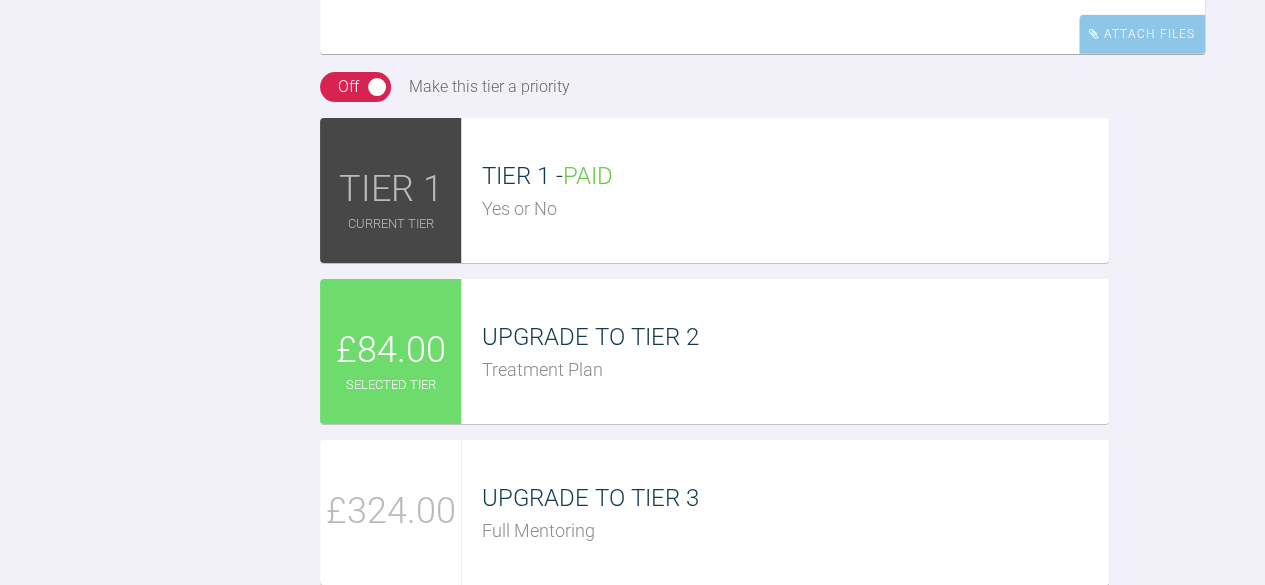 click on "I would say it's a thick biotype so yes I think it will tolerate some proclination." at bounding box center [762, -46] 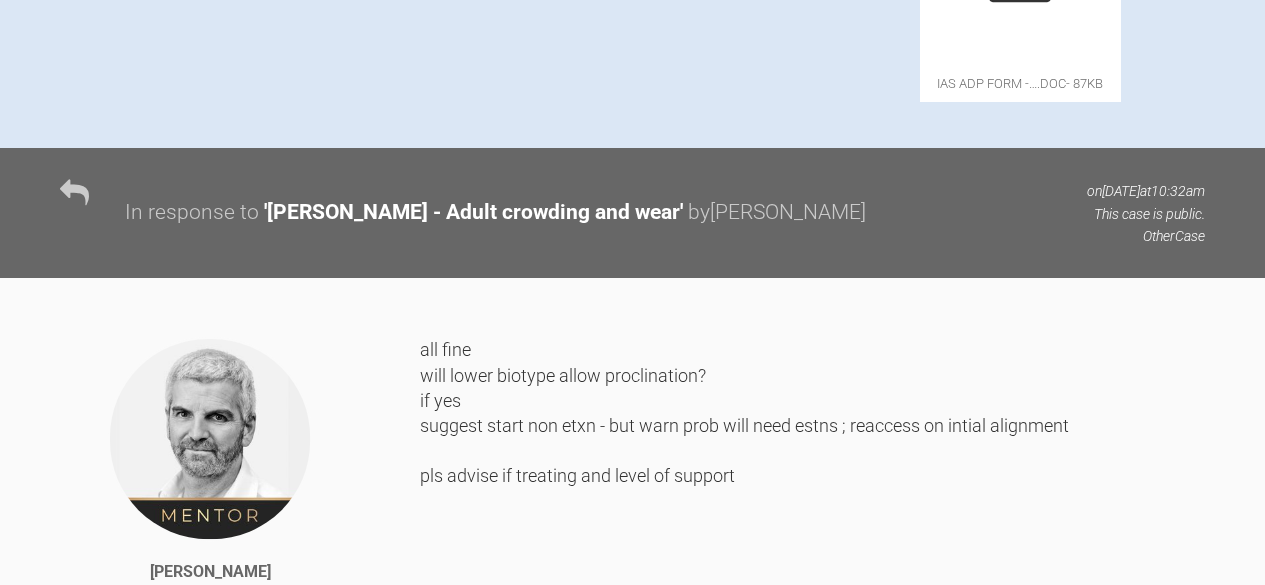 scroll, scrollTop: 1265, scrollLeft: 0, axis: vertical 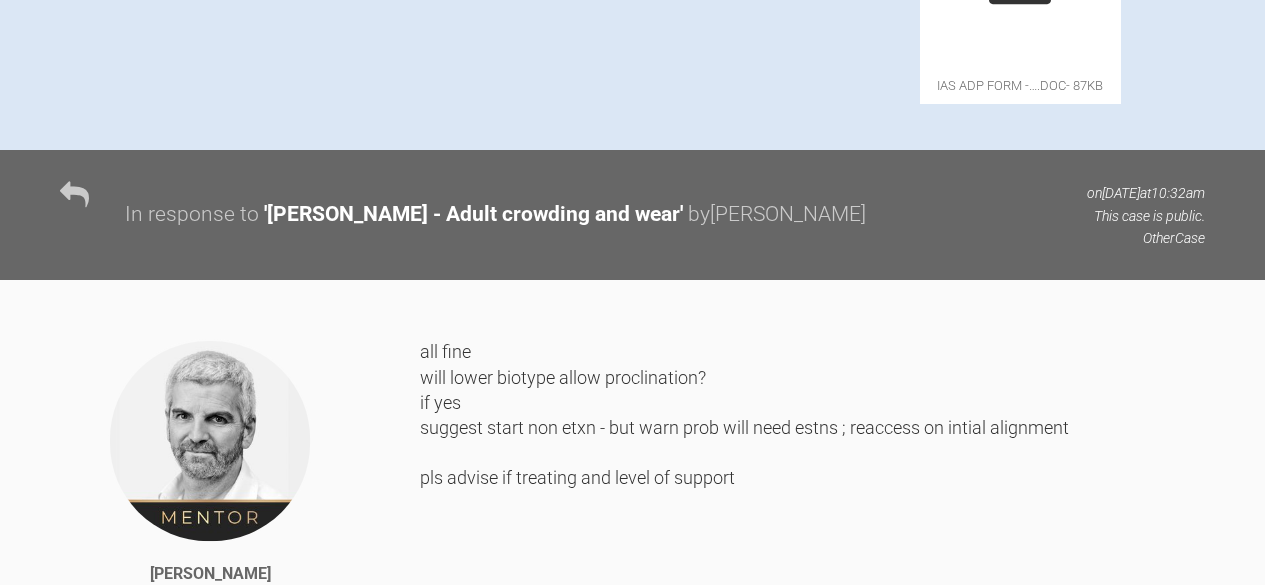 click on "Click to enlarge" at bounding box center [838, -15] 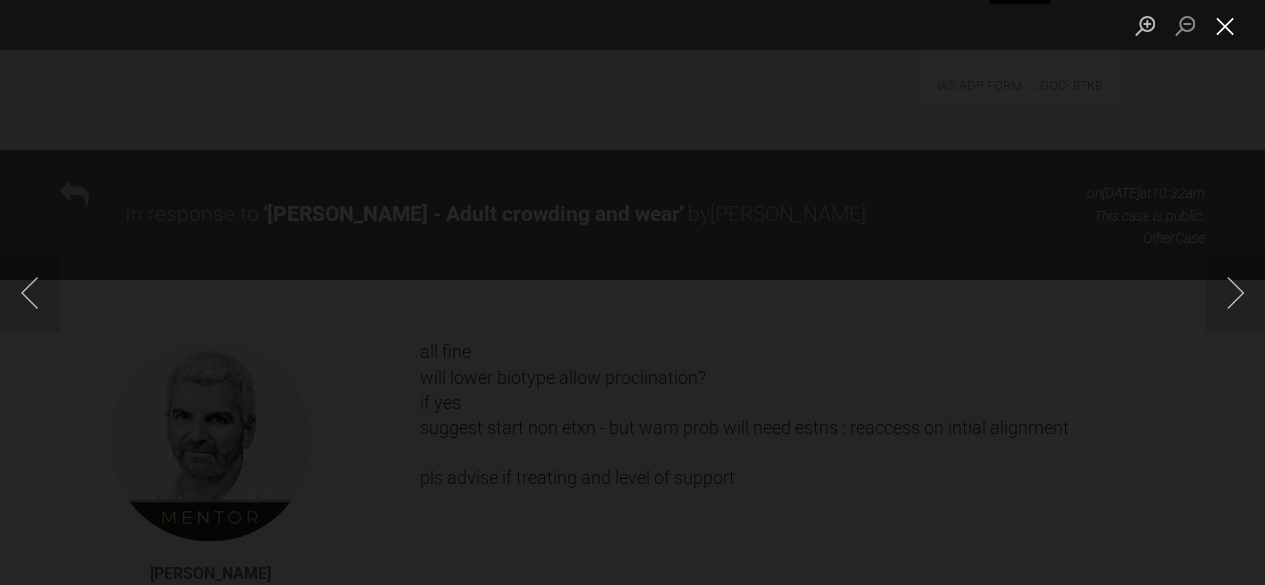 click at bounding box center (1225, 25) 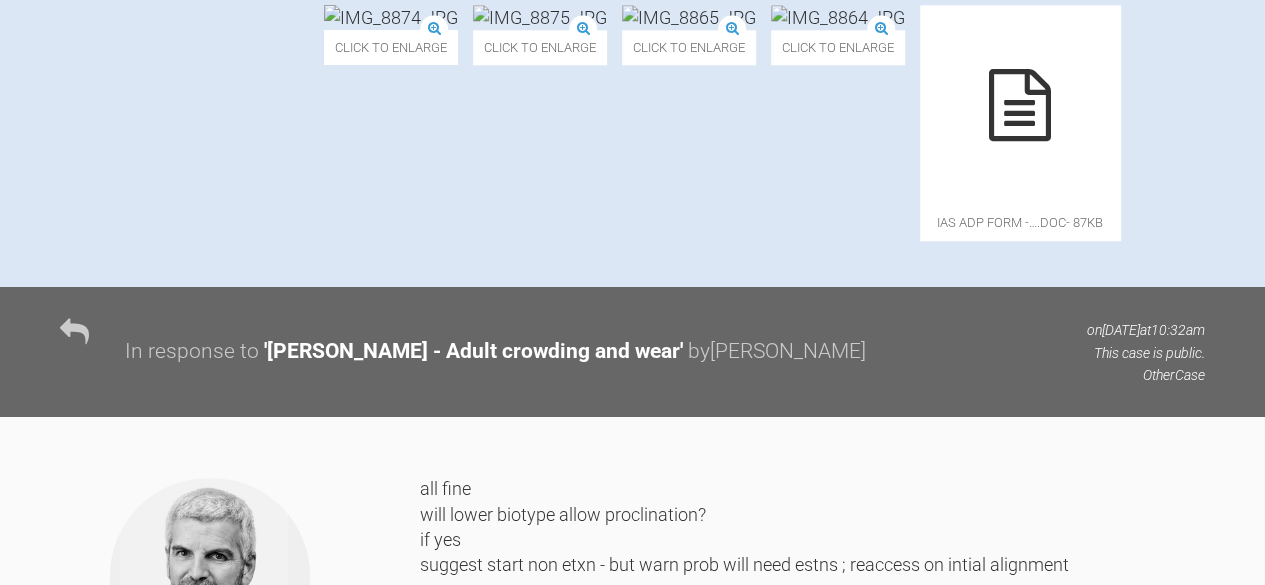 scroll, scrollTop: 1127, scrollLeft: 0, axis: vertical 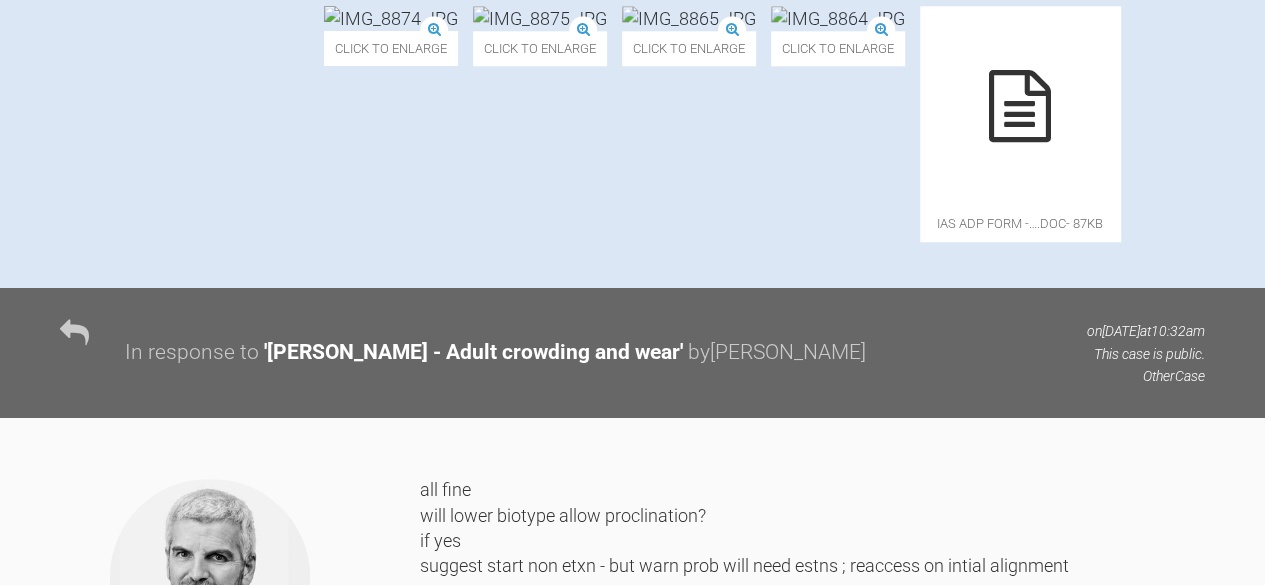 click on "Click to enlarge" at bounding box center [689, -44] 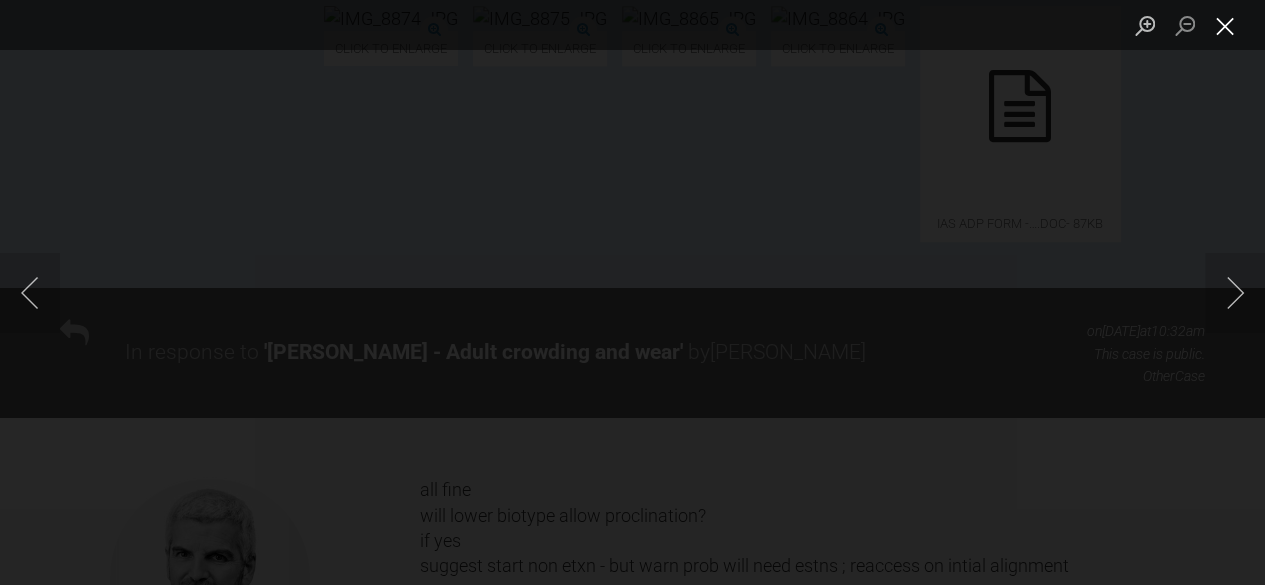 click at bounding box center [1225, 25] 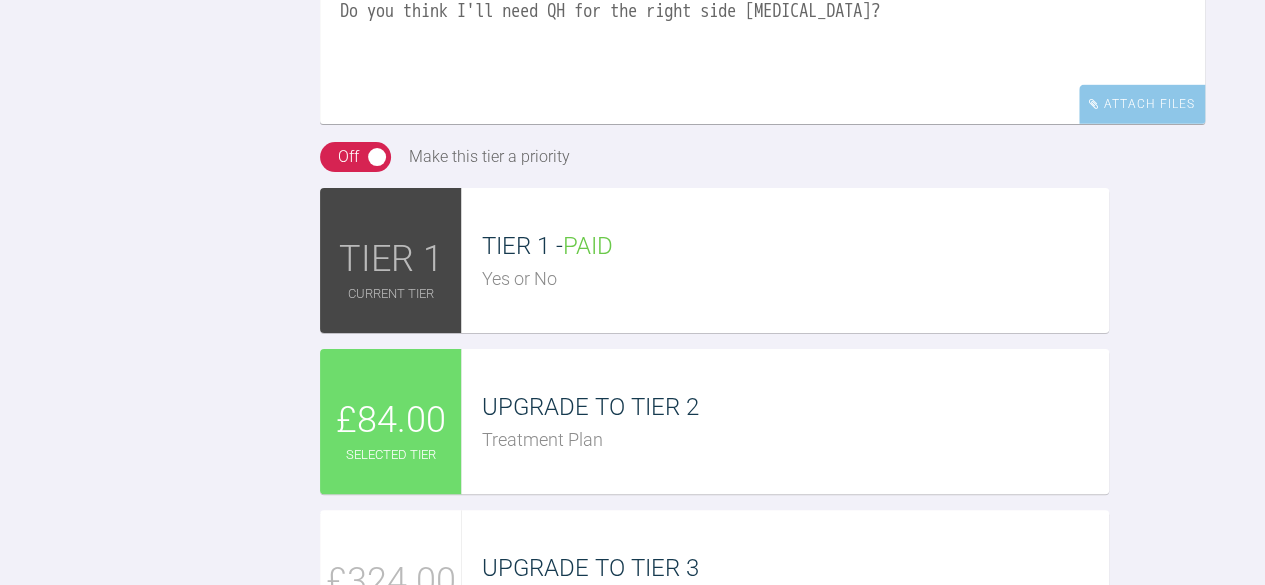 scroll, scrollTop: 2282, scrollLeft: 0, axis: vertical 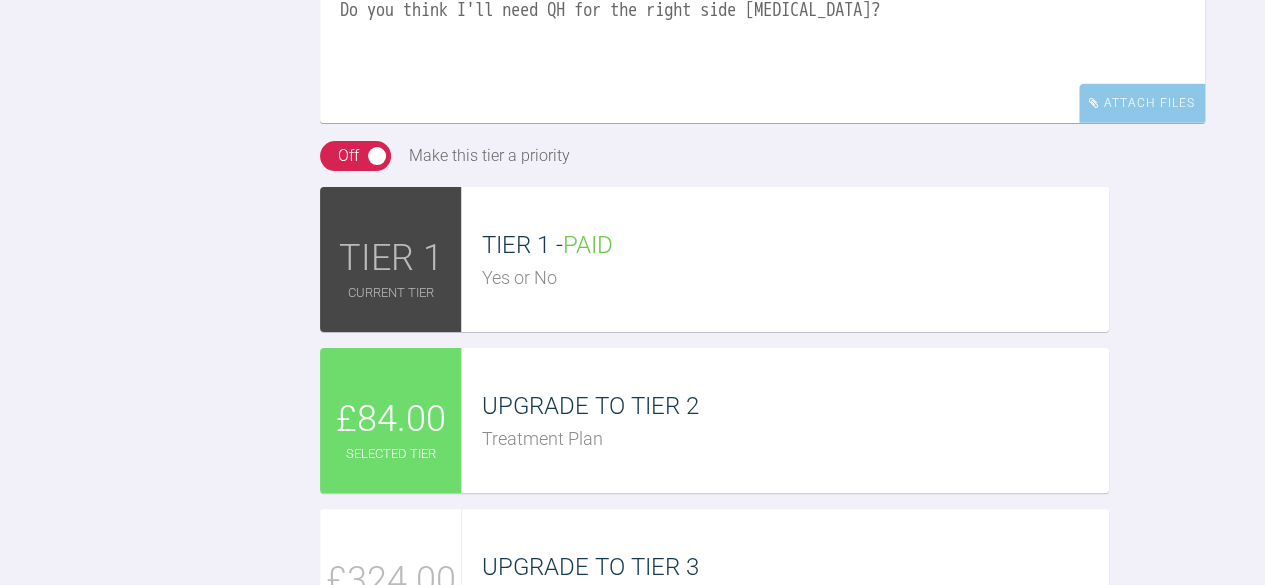 click on "I would say it's a thick biotype so yes I think it will tolerate some proclination.
Do you think I'll need QH for the right side [MEDICAL_DATA]?" at bounding box center [762, 23] 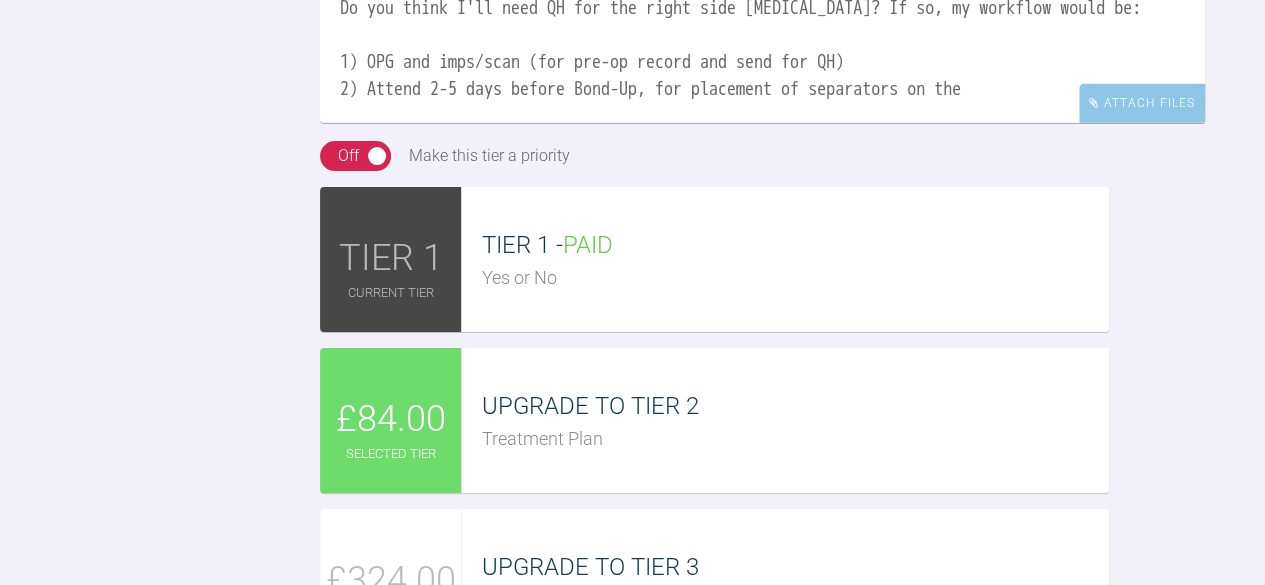 scroll, scrollTop: 0, scrollLeft: 0, axis: both 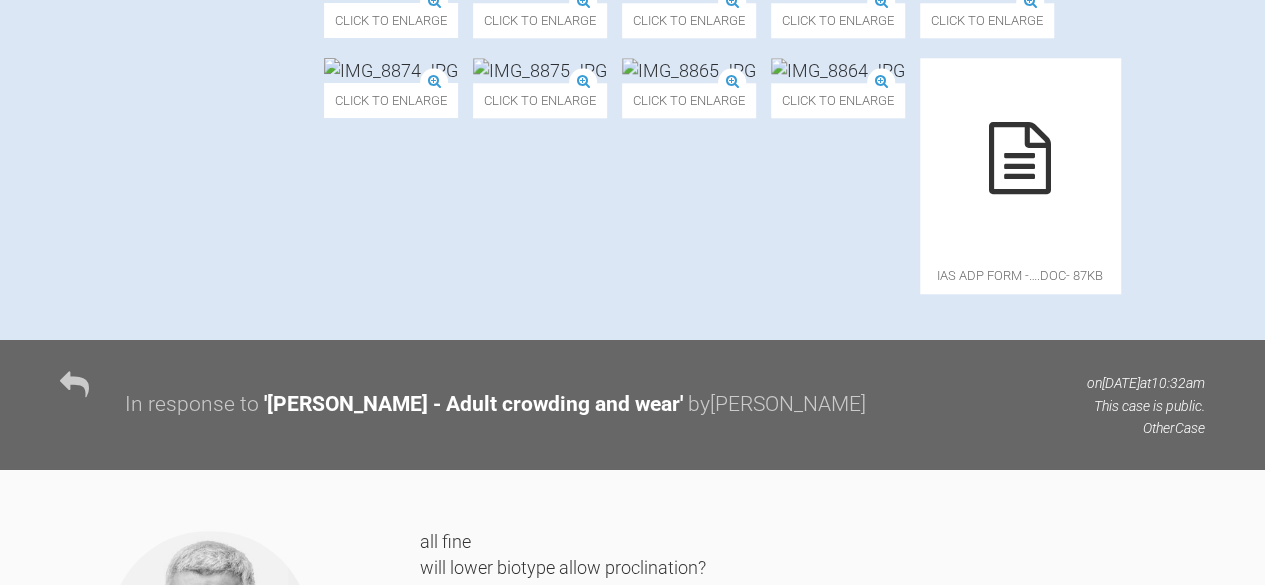 click on "Click to enlarge" at bounding box center (391, 175) 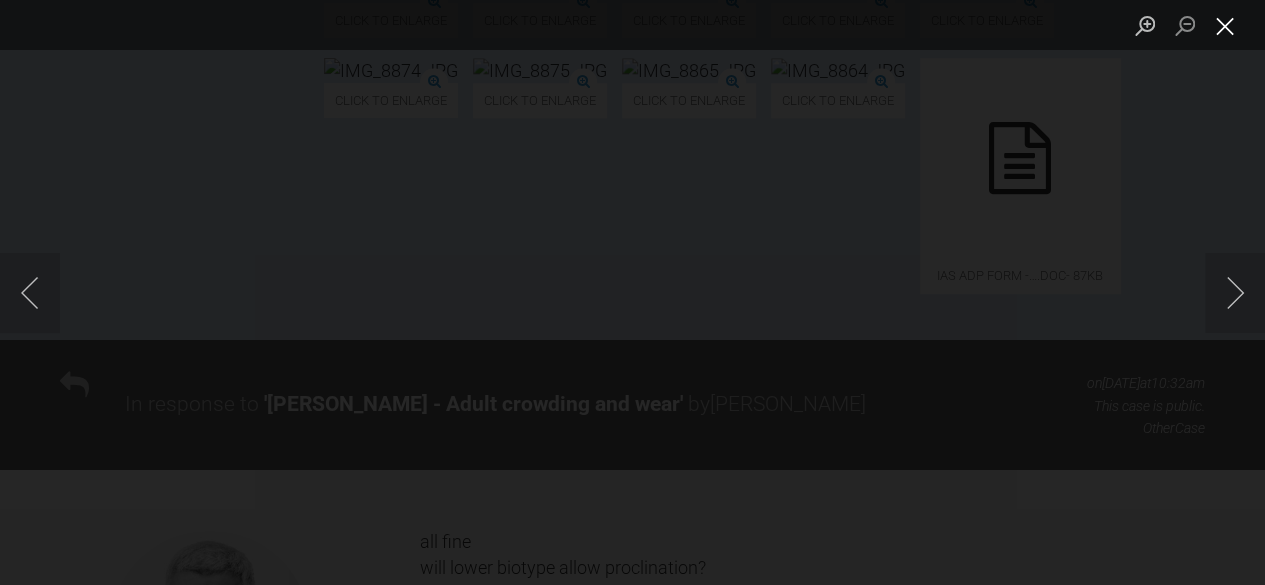 click at bounding box center (1225, 25) 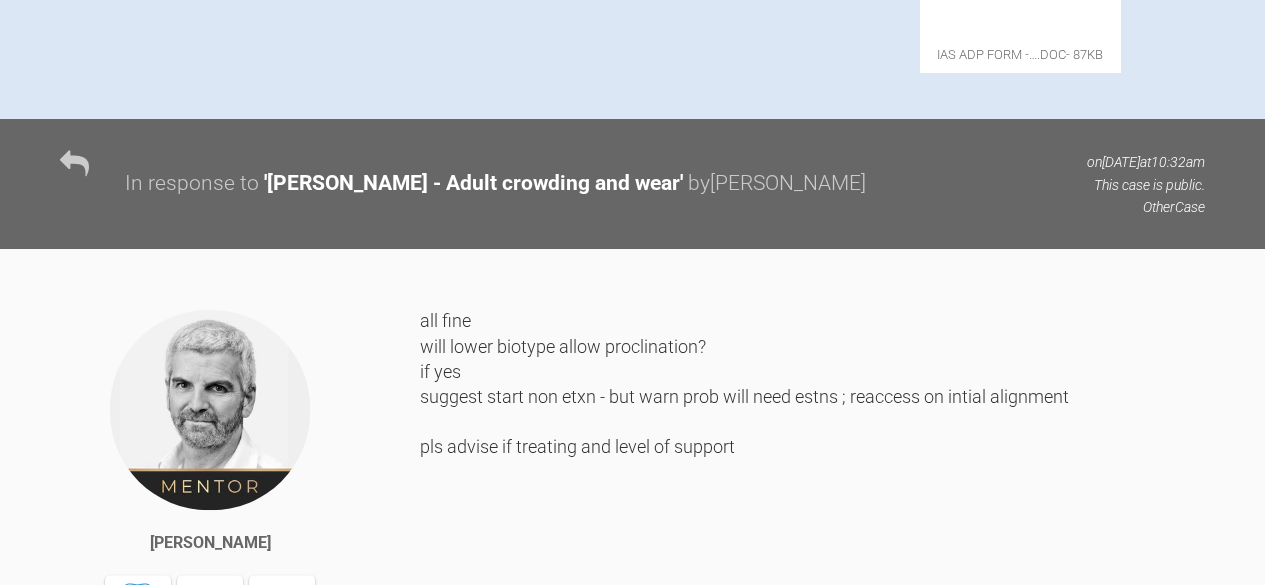 scroll, scrollTop: 1259, scrollLeft: 0, axis: vertical 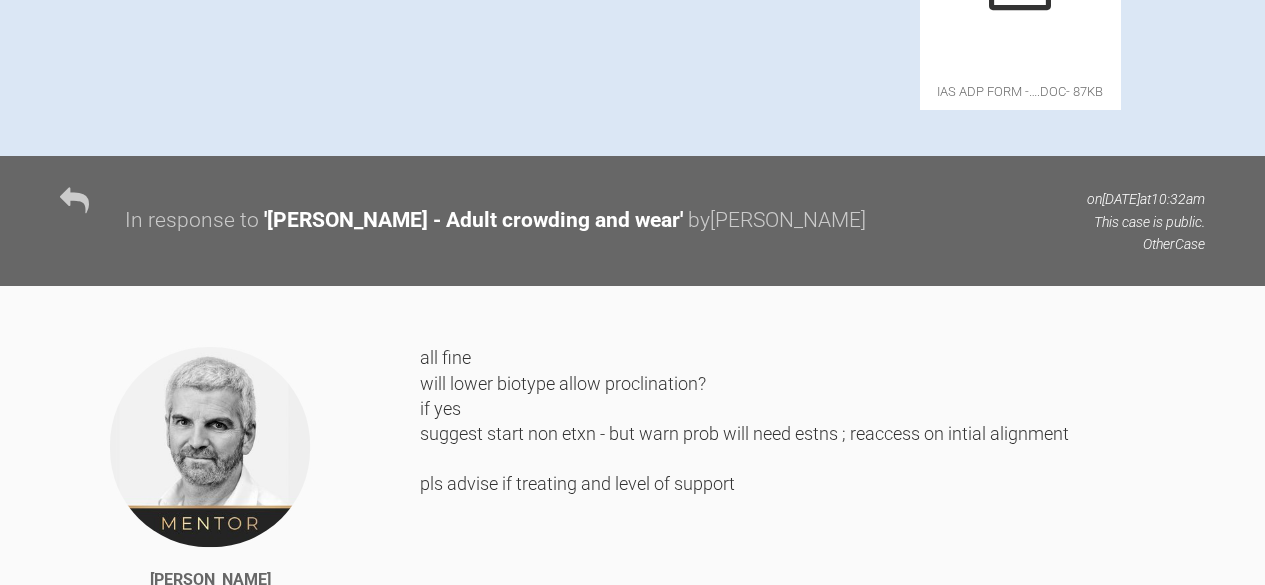 click on "Click to enlarge" at bounding box center [391, -9] 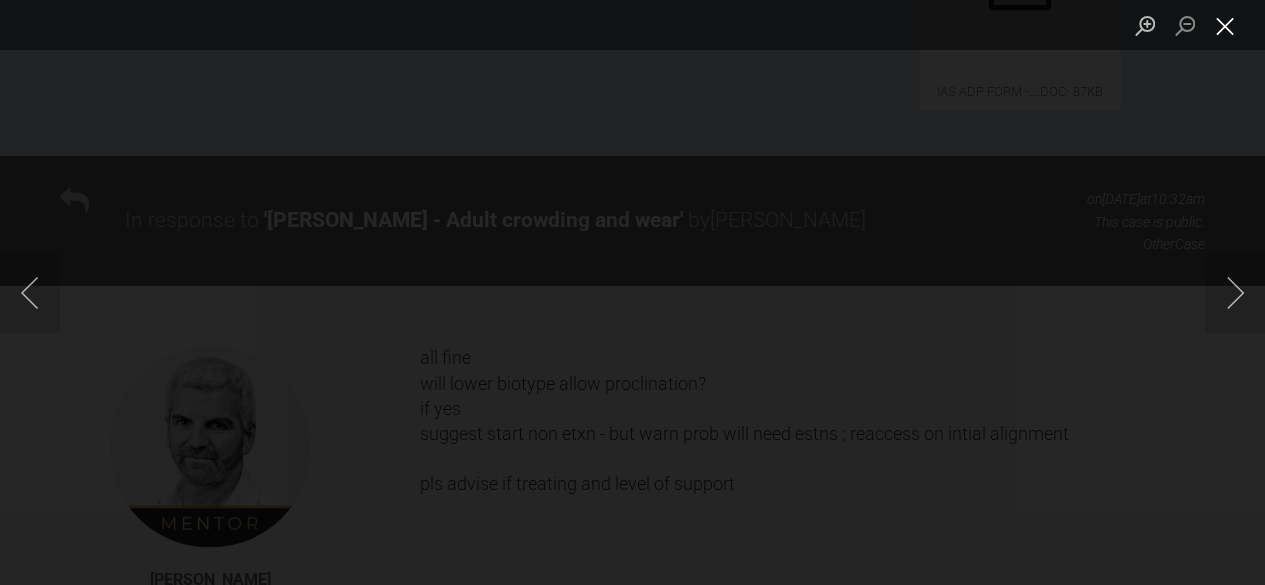 click at bounding box center [1225, 25] 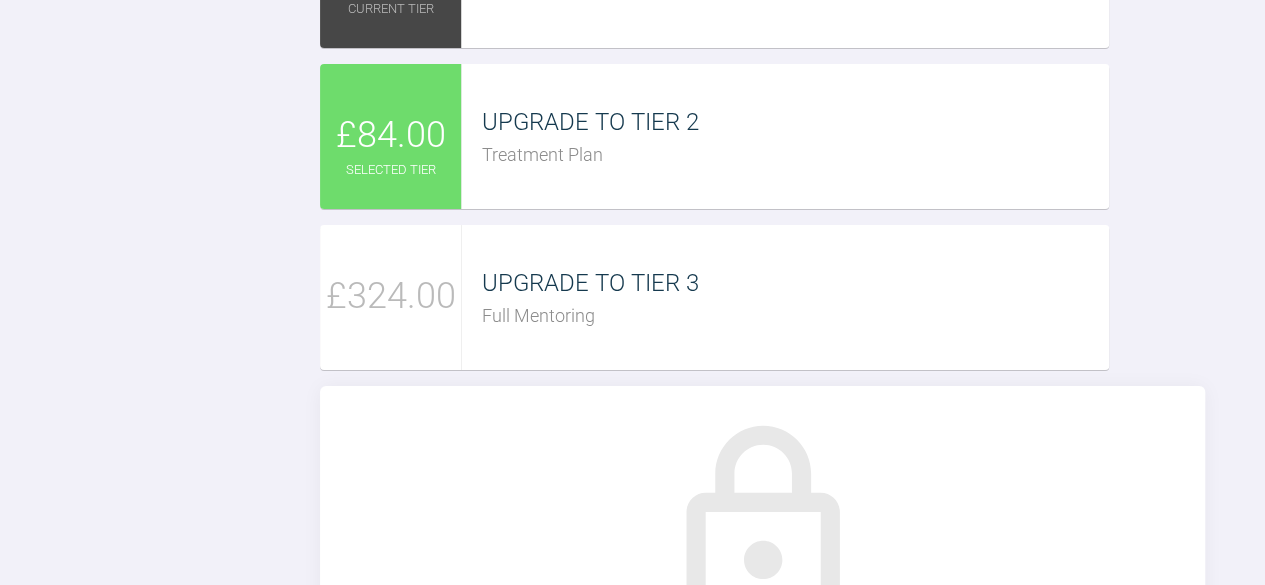 scroll, scrollTop: 2538, scrollLeft: 0, axis: vertical 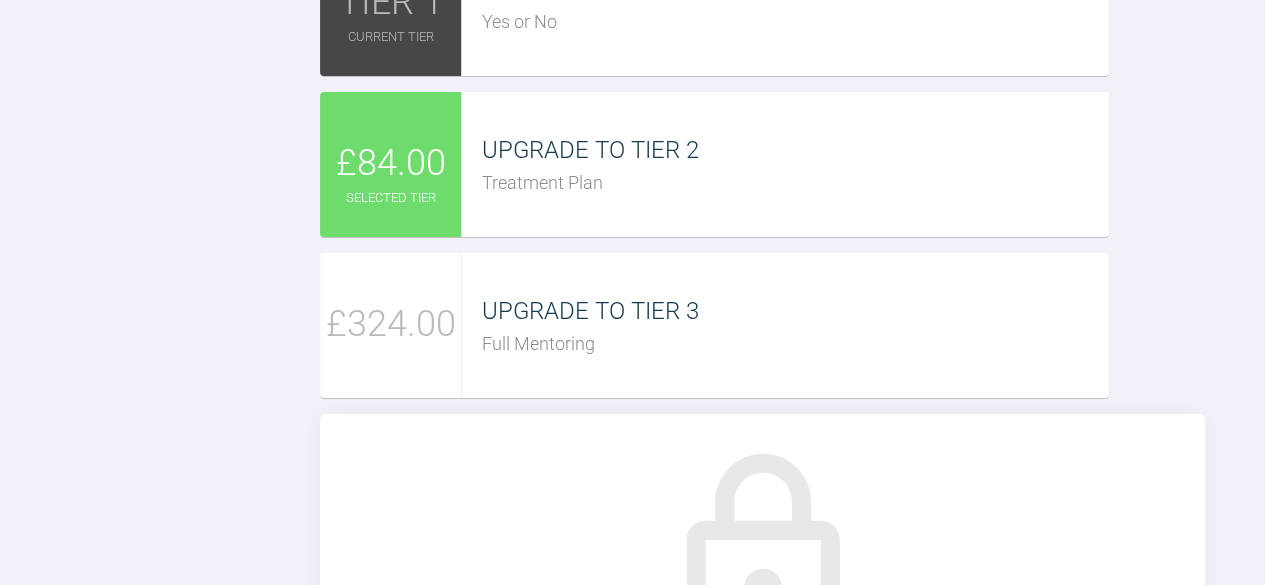 click on "I would say it's a thick biotype so yes I think it will tolerate some proclination.
Do you think I'll need QH for the right side [MEDICAL_DATA]? If so, my workflow would be:
1) OPG and imps/scan (for pre-op record and send for QH)
2) Attend 2-5 days before Bond-Up, for placement of separators on the" at bounding box center [762, -233] 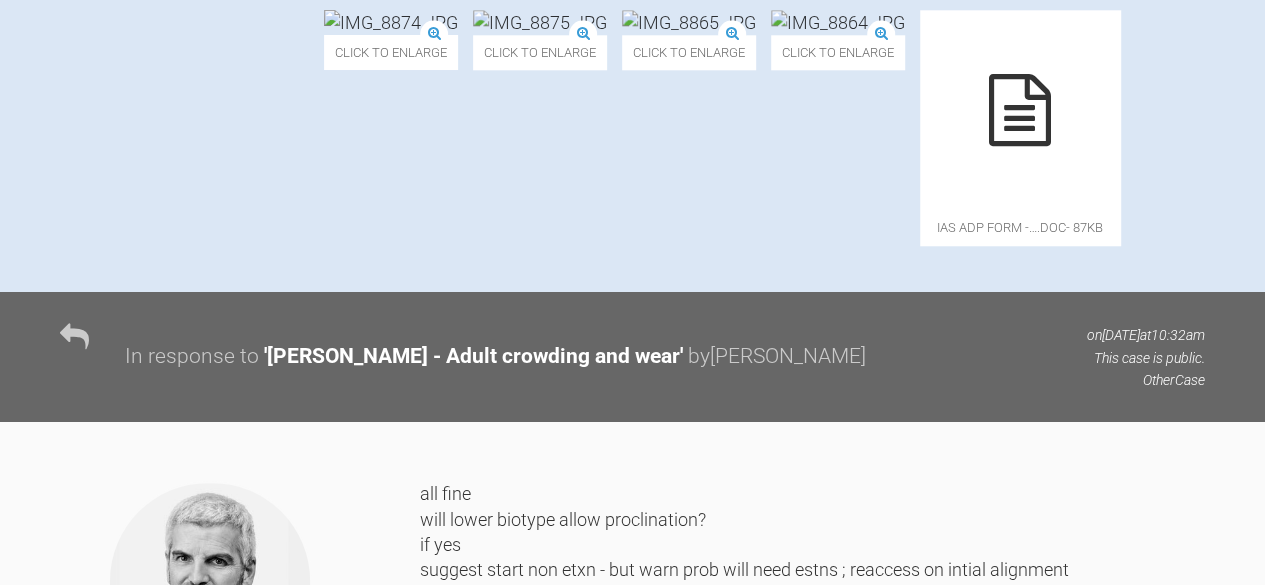 scroll, scrollTop: 1124, scrollLeft: 0, axis: vertical 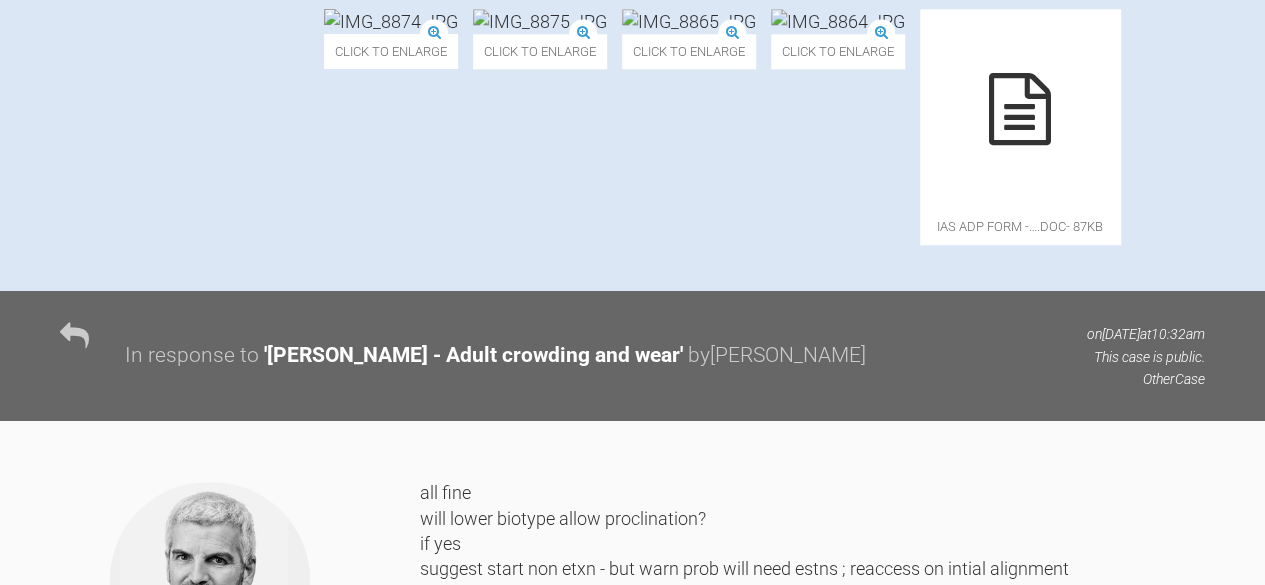 click on "Click to enlarge" at bounding box center [391, 126] 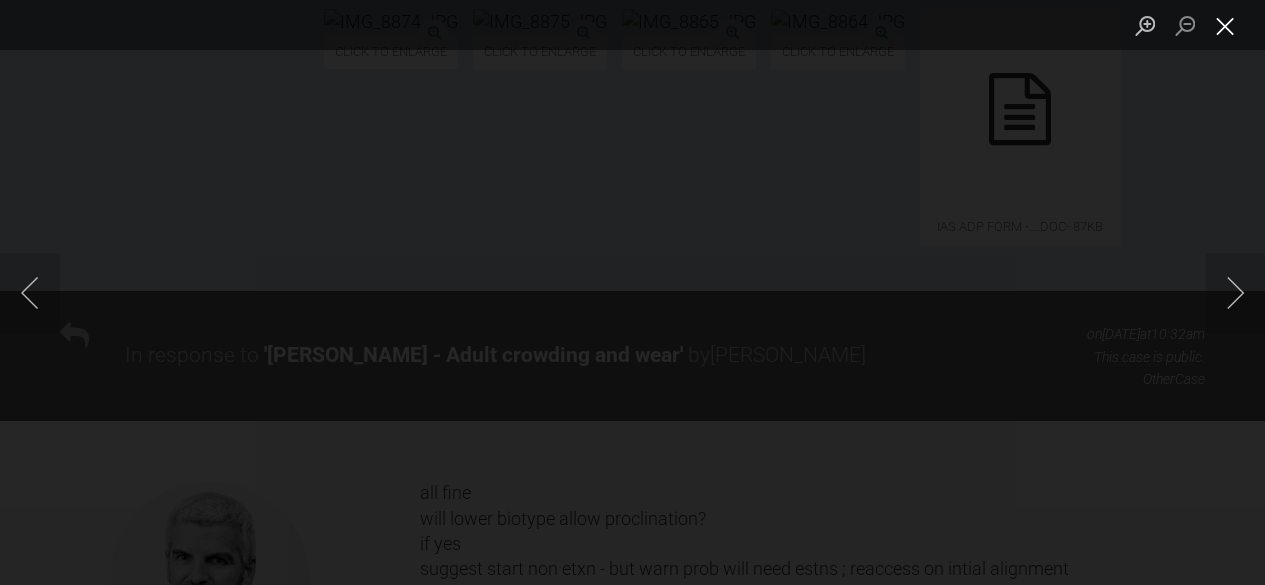 click at bounding box center (1225, 25) 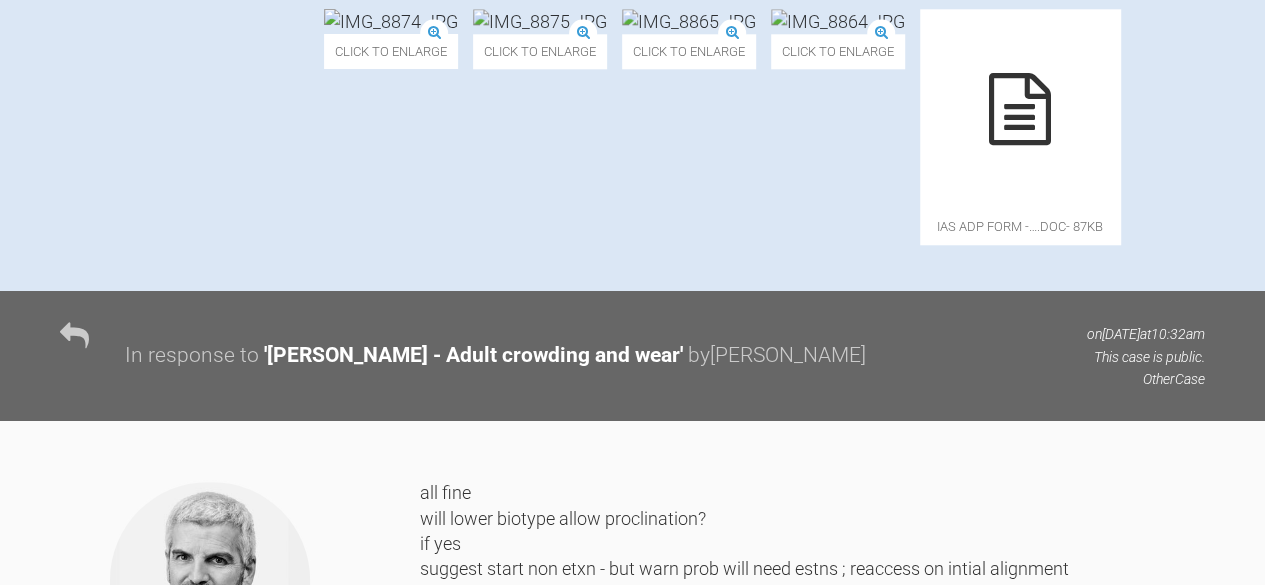 click on "Click to enlarge" at bounding box center [540, 126] 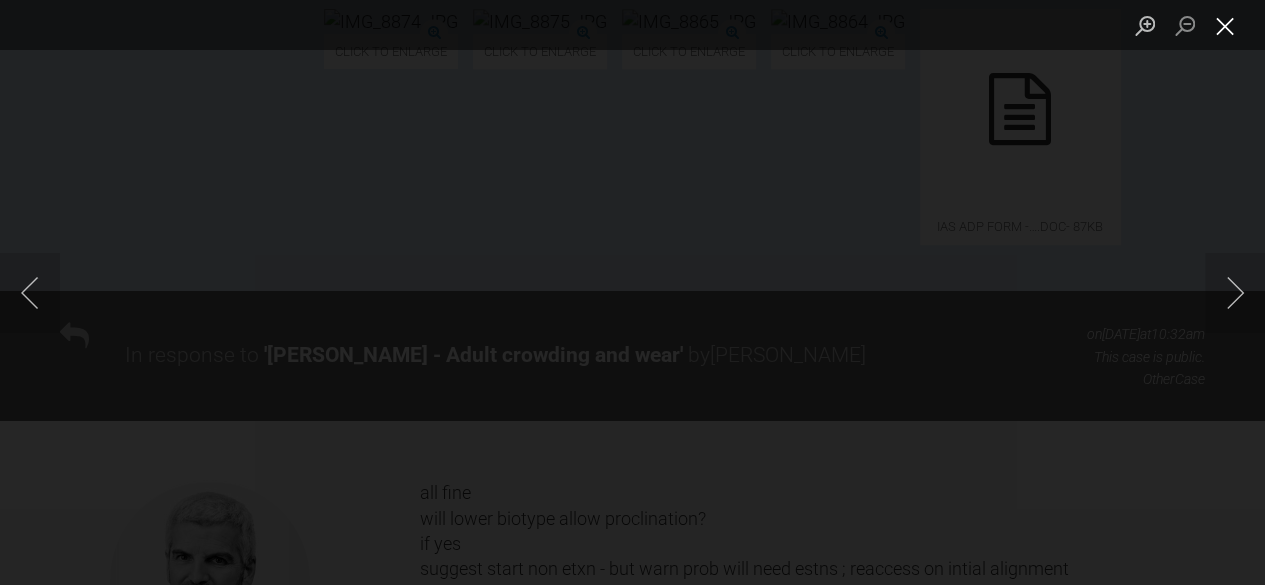 click at bounding box center [1225, 25] 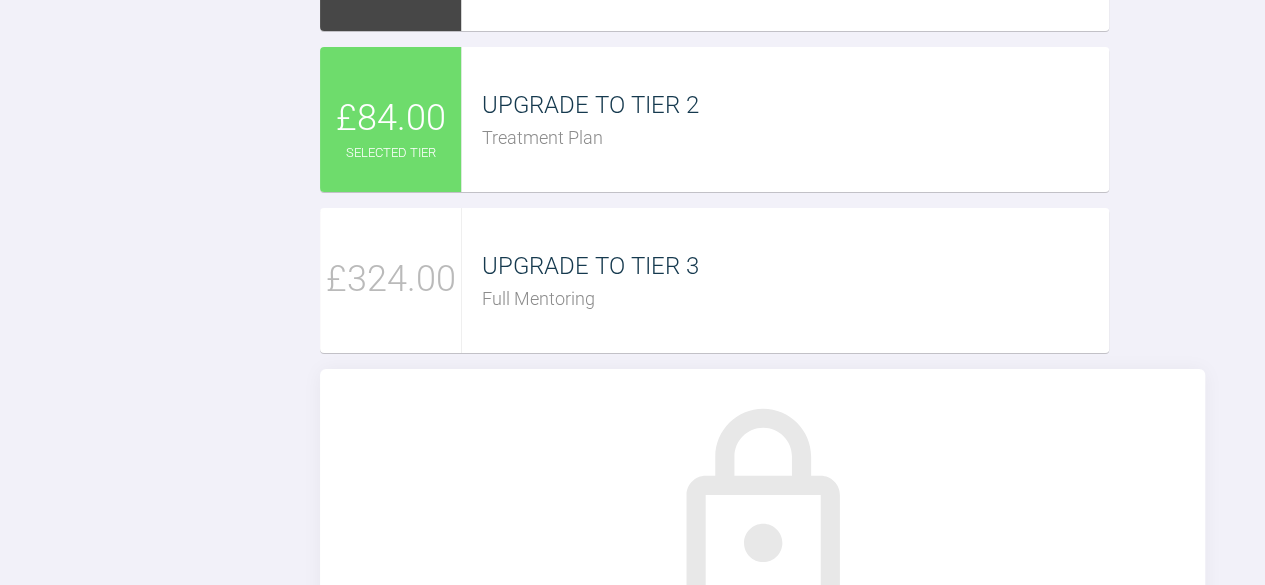 scroll, scrollTop: 2584, scrollLeft: 0, axis: vertical 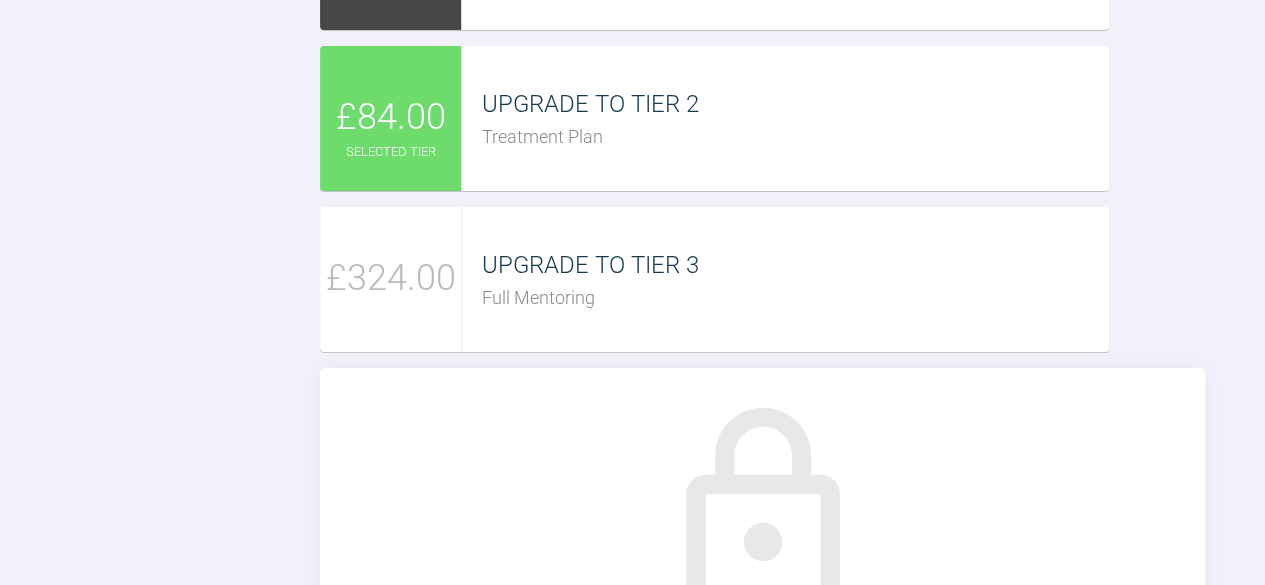 click on "I would say it's a thick biotype so yes I think it will tolerate some proclination.
Do you think I'll need QH for the right side [MEDICAL_DATA]? If so, my workflow would be:
1) OPG and imps/scan (for pre-op record and send for QH)
2) Attend 2-5 days before Bond-Up, for placement of separators, mesial and distal to the UR7 UL7
3) Upper bond-up including cementation of the QH (activate it one [MEDICAL_DATA] width)
[MEDICAL_DATA] tubes on UR6 UL6, and MBT 0.022" brackets UR5-to-UL5, and 0.012" NiTi
4) Allow proclination of upper anteriors, probably get into 0.018 or 20x20 BiTi, before lower bond up
5) Lower bond-up (probably 7-to-7 required?) in 0.012" NiTi
6) Stay in 20x20 upper while working up the lower archwires, assessing proclination and biotype as the arches align
7) Use" at bounding box center [762, -279] 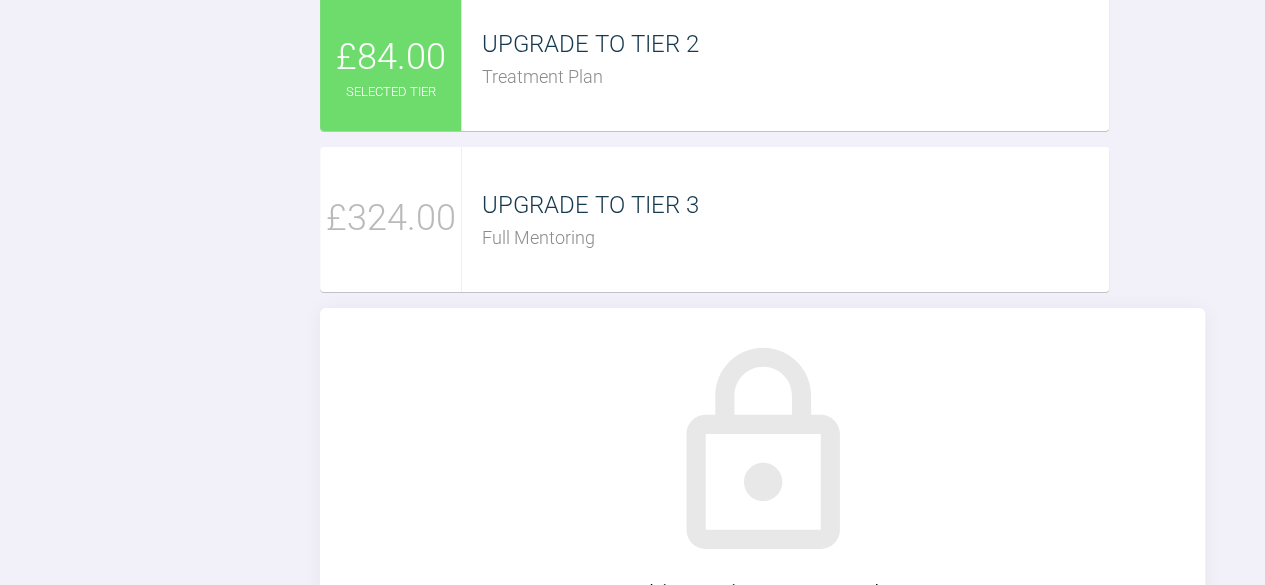 scroll, scrollTop: 2642, scrollLeft: 0, axis: vertical 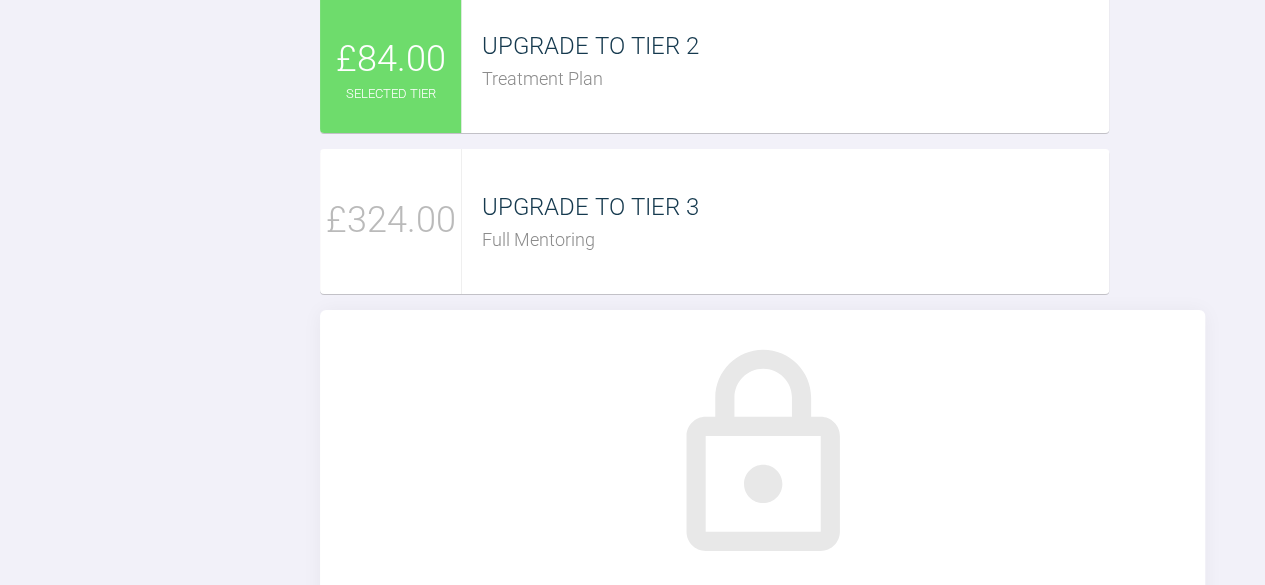 click on "I would say it's a thick biotype so yes I think it will tolerate some proclination.
Do you think I'll need QH for the right side [MEDICAL_DATA]? If so, my workflow would be:
1) OPG and imps/scan (for pre-op record and send for QH)
2) Attend 2-5 days before Bond-Up, for placement of separators, mesial and distal to the UR7 UL7
3) Upper bond-up including cementation of the QH (activate it one [MEDICAL_DATA] width)
[MEDICAL_DATA] tubes on UR6 UL6, and MBT 0.022" brackets UR5-to-UL5, and 0.012" NiTi
4) Allow proclination of upper anteriors, probably get into 0.018 or 20x20 BiTi, before lower bond up
5) Lower bond-up (probably 7-to-7 required?) in 0.012" NiTi
6) Stay in 20x20 upper while working up the lower archwires, assessing proclination and biotype as the arches align
7) Use Class 2 elastics as soon as both arches are in 20x20
If recession noted or looking too proclined, then opt for extractions UR4 LR5" at bounding box center [762, -337] 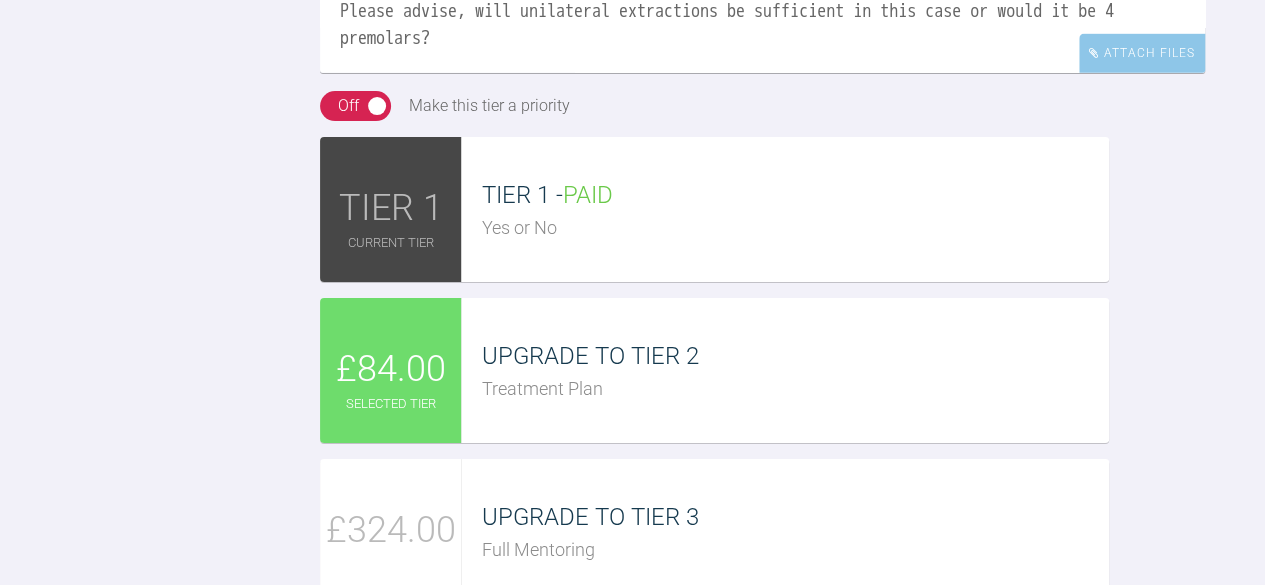 scroll, scrollTop: 2344, scrollLeft: 0, axis: vertical 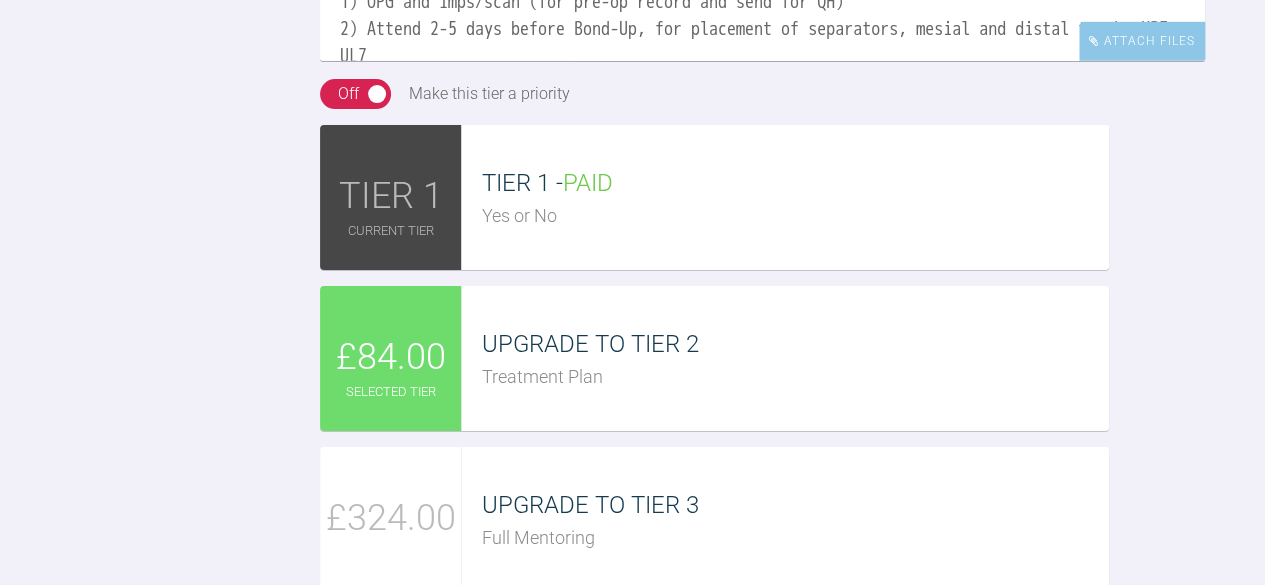 click on "I would say it's a thick biotype so yes I think it will tolerate some proclination.
Do you think I'll need QH for the right side [MEDICAL_DATA]? If so, my workflow would be:
1) OPG and imps/scan (for pre-op record and send for QH)
2) Attend 2-5 days before Bond-Up, for placement of separators, mesial and distal to the UR7 UL7
3) Upper bond-up including cementation of the QH (activate it one [MEDICAL_DATA] width)
[MEDICAL_DATA] tubes on UR6 UL6, and MBT 0.022" brackets UR5-to-UL5, and 0.012" NiTi
4) Allow proclination of upper anteriors, probably get into 0.018 or 20x20 BiTi, before lower bond up
5) Lower bond-up (probably 7-to-7 required?) in 0.012" NiTi
6) Stay in 20x20 upper while working up the lower archwires, assessing proclination and biotype as the arches align
7) Use Class 2 elastics as soon as both arches are in 20x20
If recession noted or looking too proclined, then opt for extractions
Please advise, will unilateral extractions be sufficient in this case or would it be 4 premolars?" at bounding box center [762, -39] 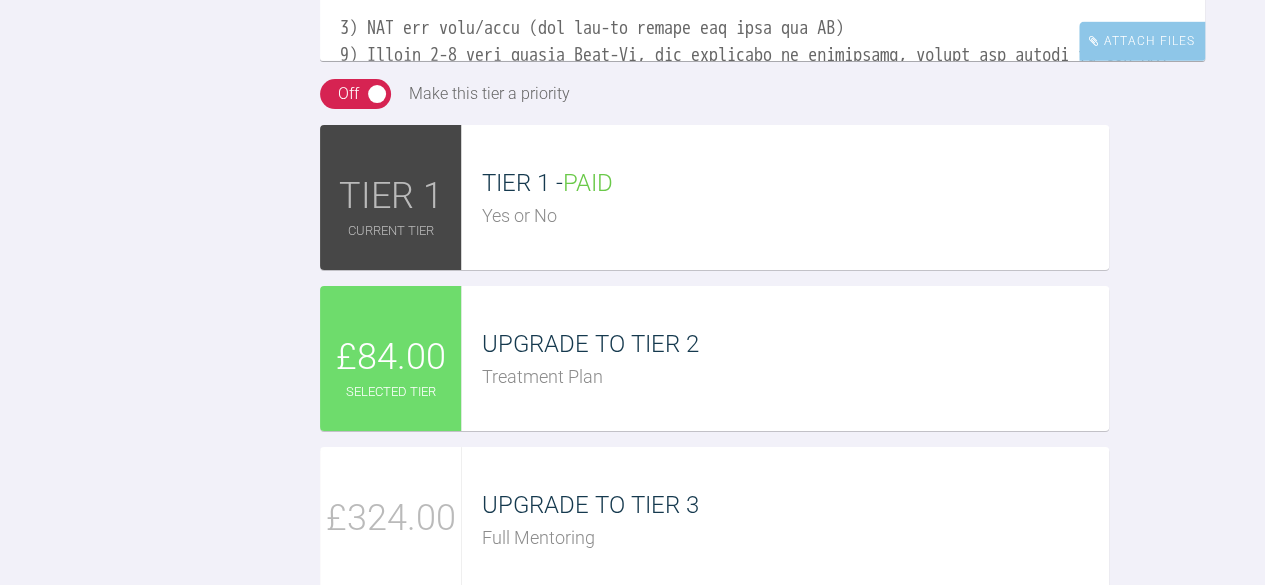 scroll, scrollTop: 32, scrollLeft: 0, axis: vertical 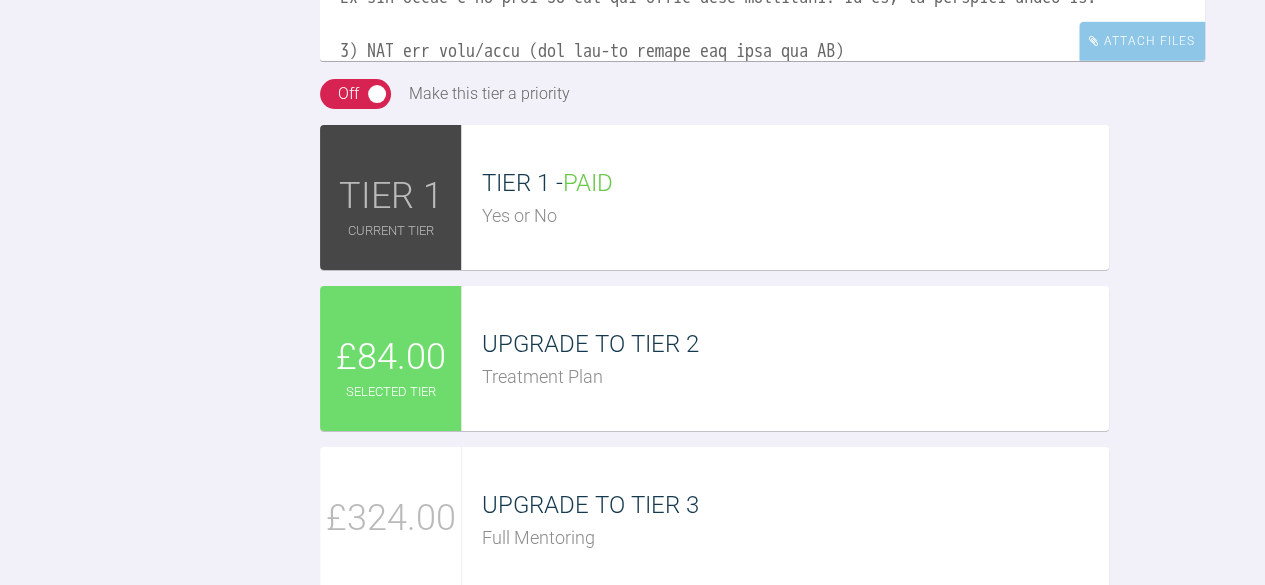 click at bounding box center [762, -39] 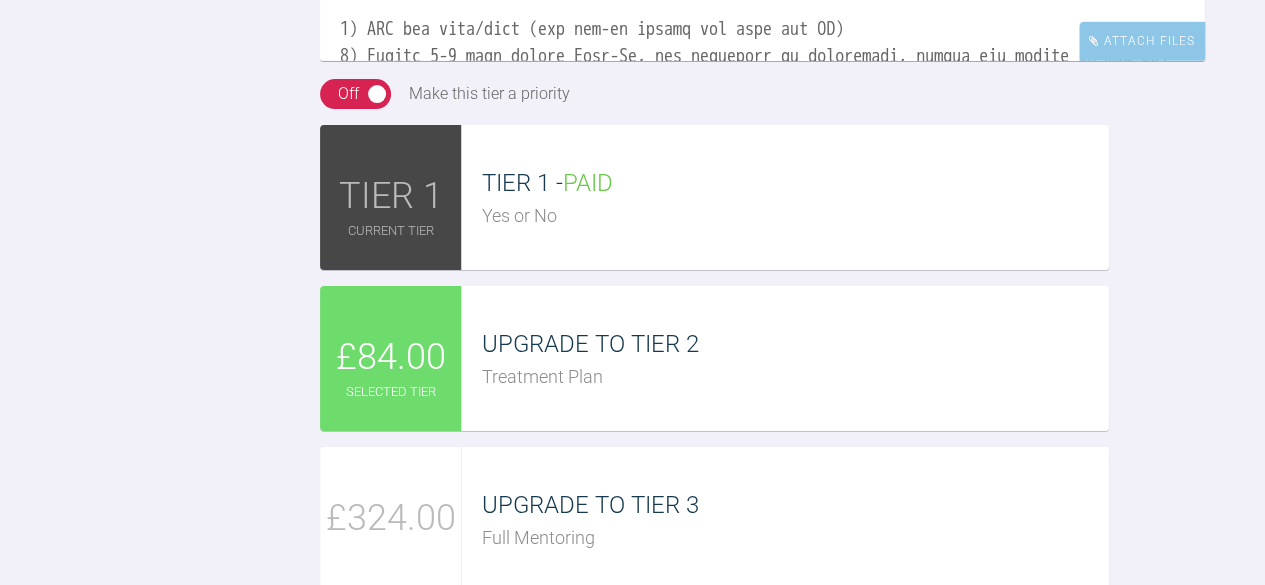 scroll, scrollTop: 56, scrollLeft: 0, axis: vertical 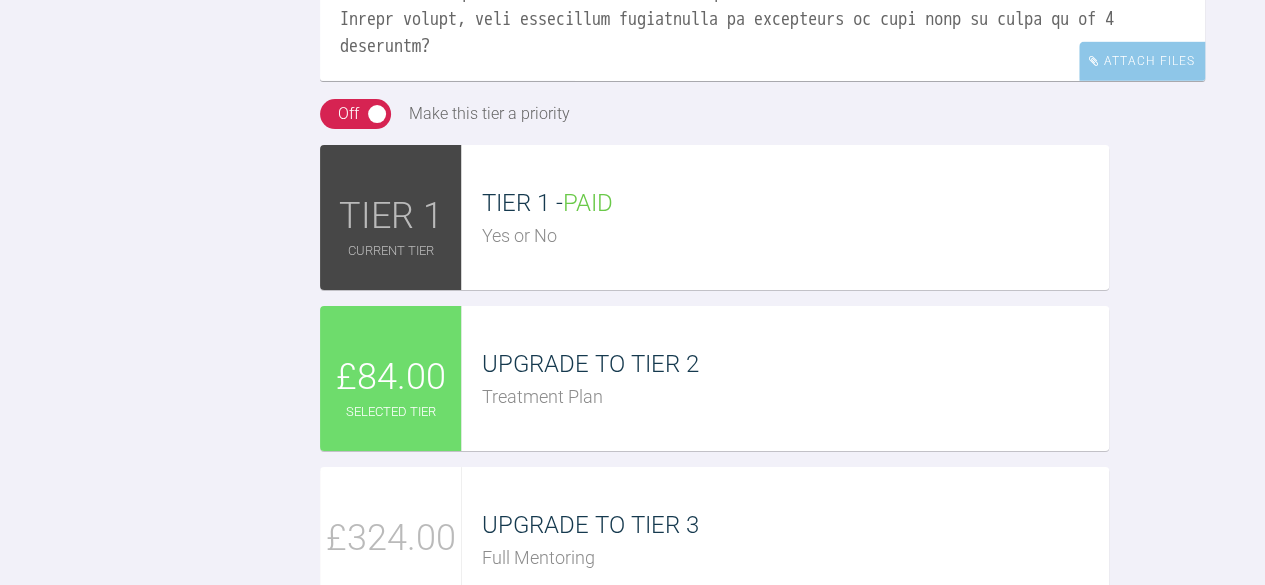 click at bounding box center [762, -19] 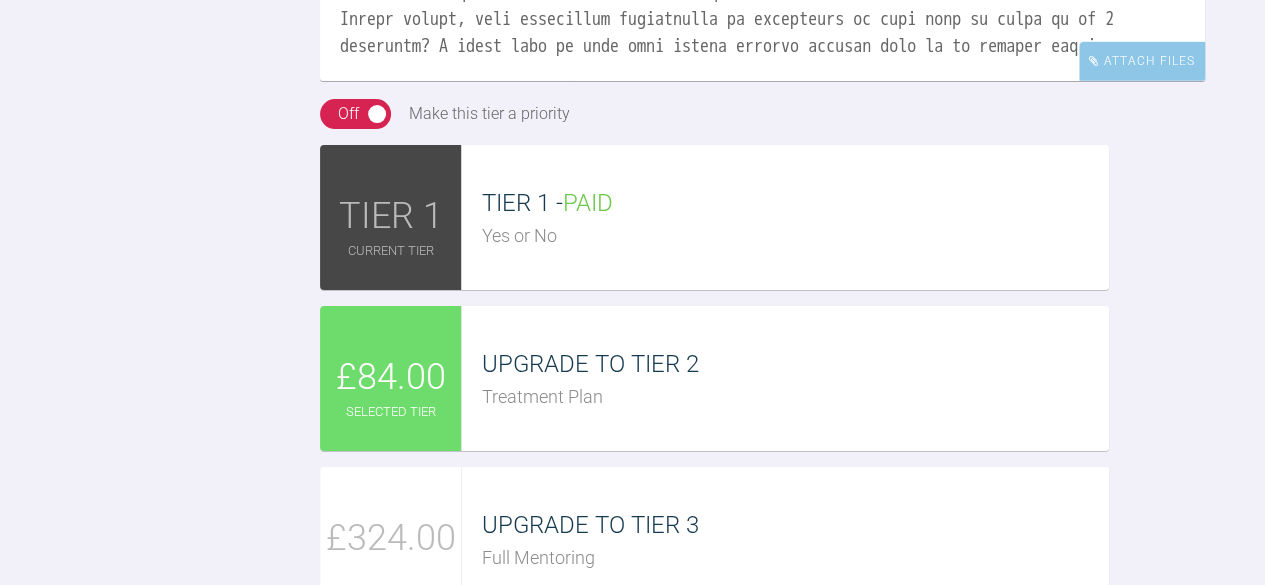 click at bounding box center [762, -19] 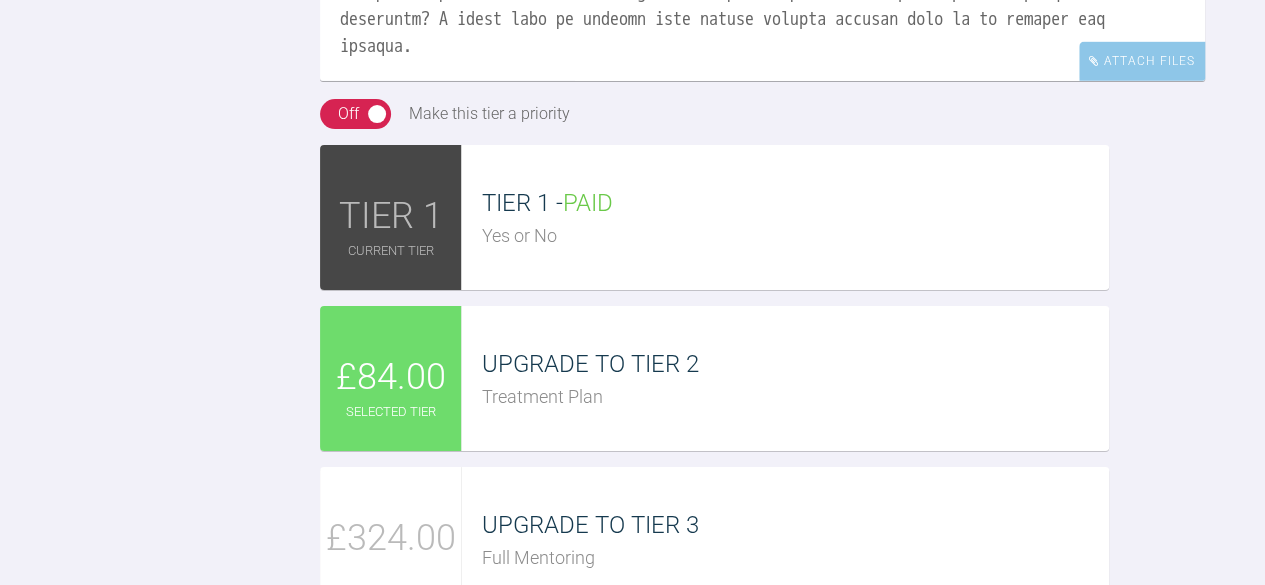 click at bounding box center [762, -19] 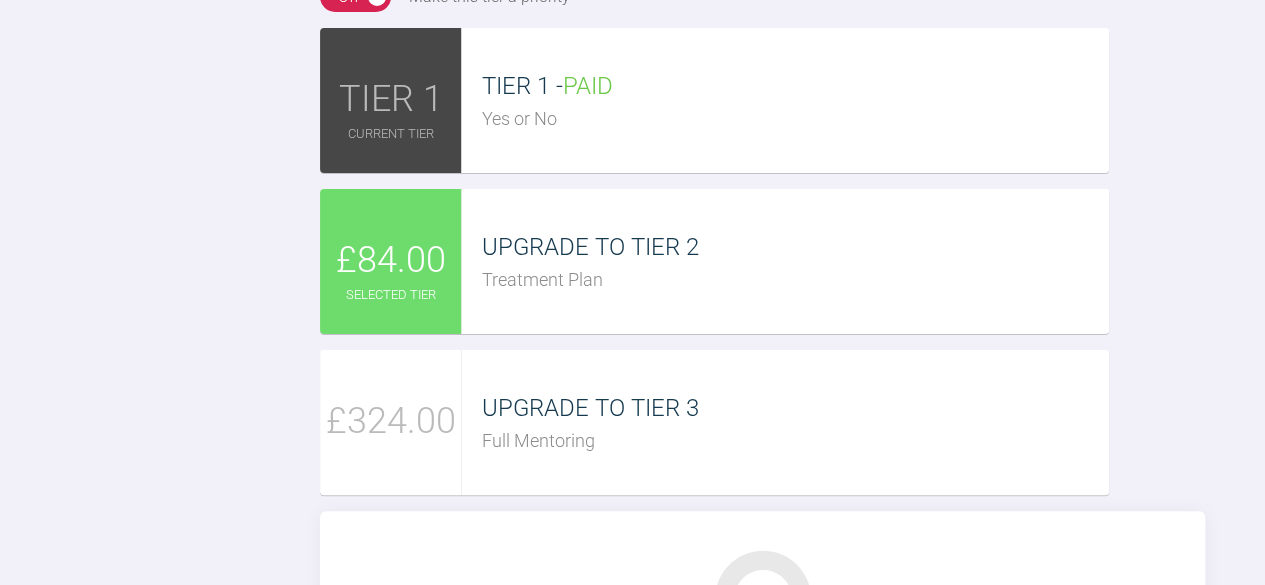 scroll, scrollTop: 2442, scrollLeft: 0, axis: vertical 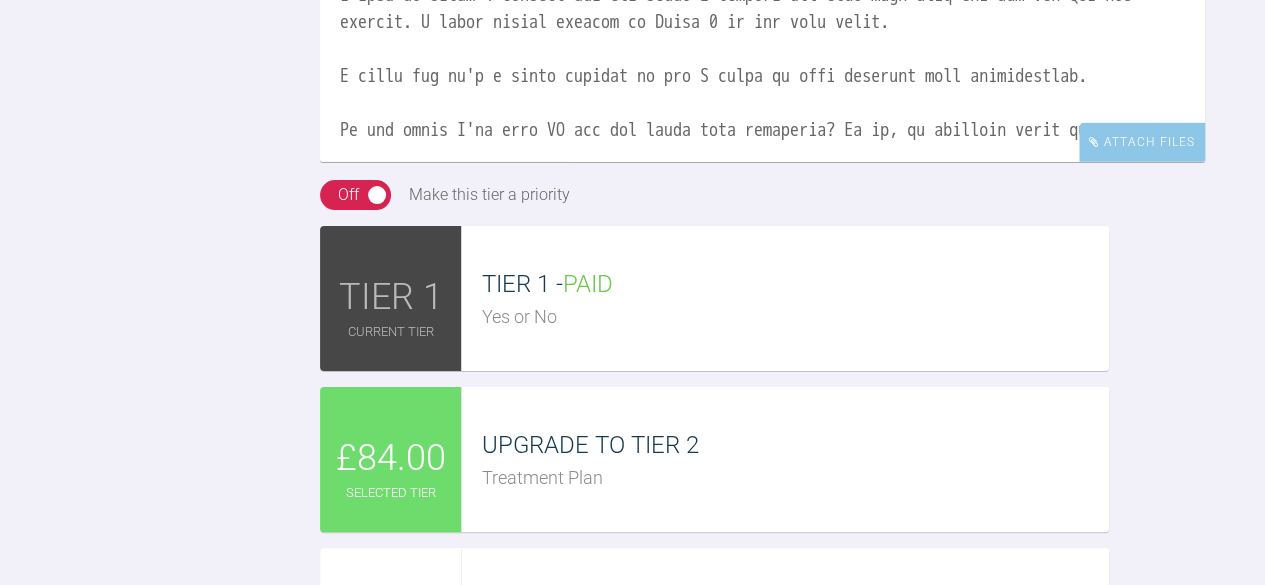 click at bounding box center [762, 62] 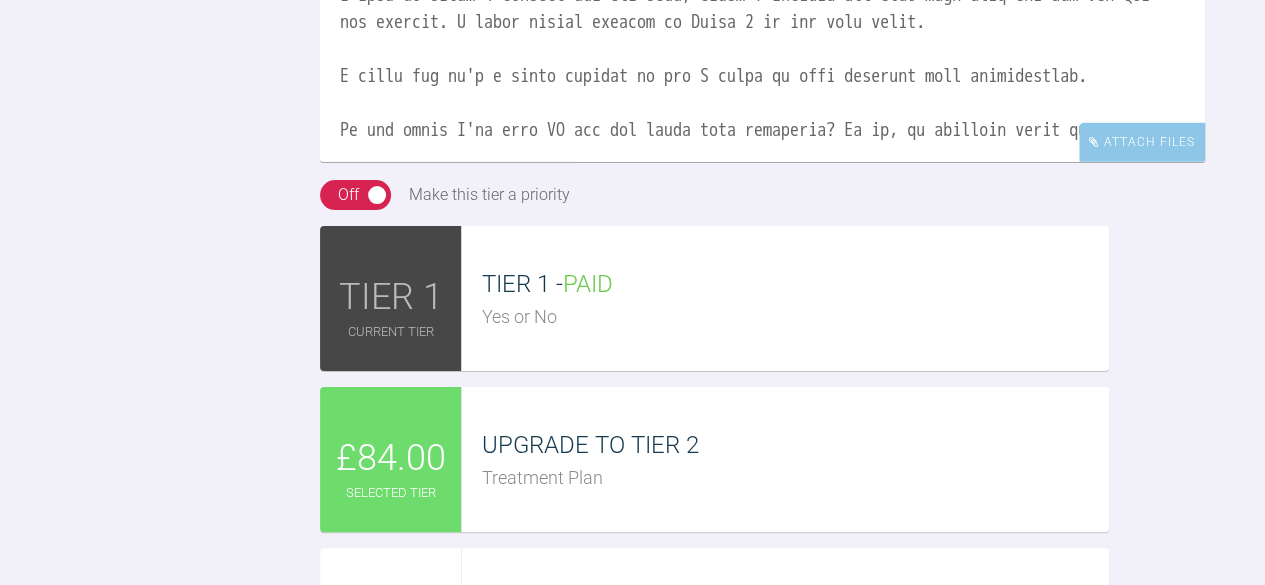 scroll, scrollTop: 596, scrollLeft: 0, axis: vertical 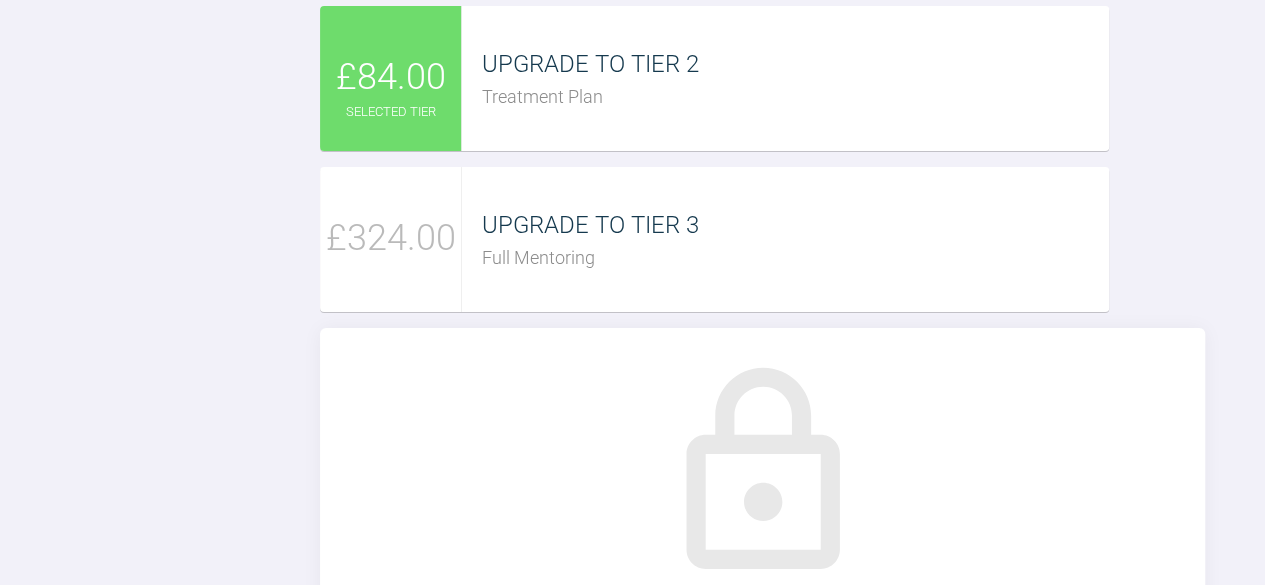 click at bounding box center (762, -319) 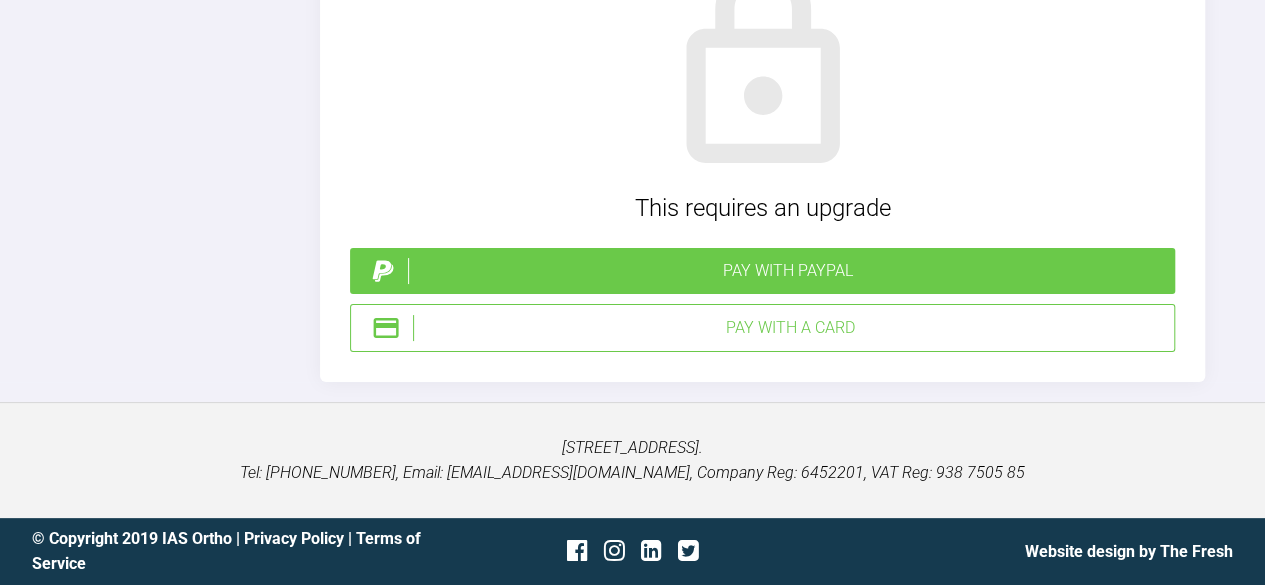 scroll, scrollTop: 3066, scrollLeft: 0, axis: vertical 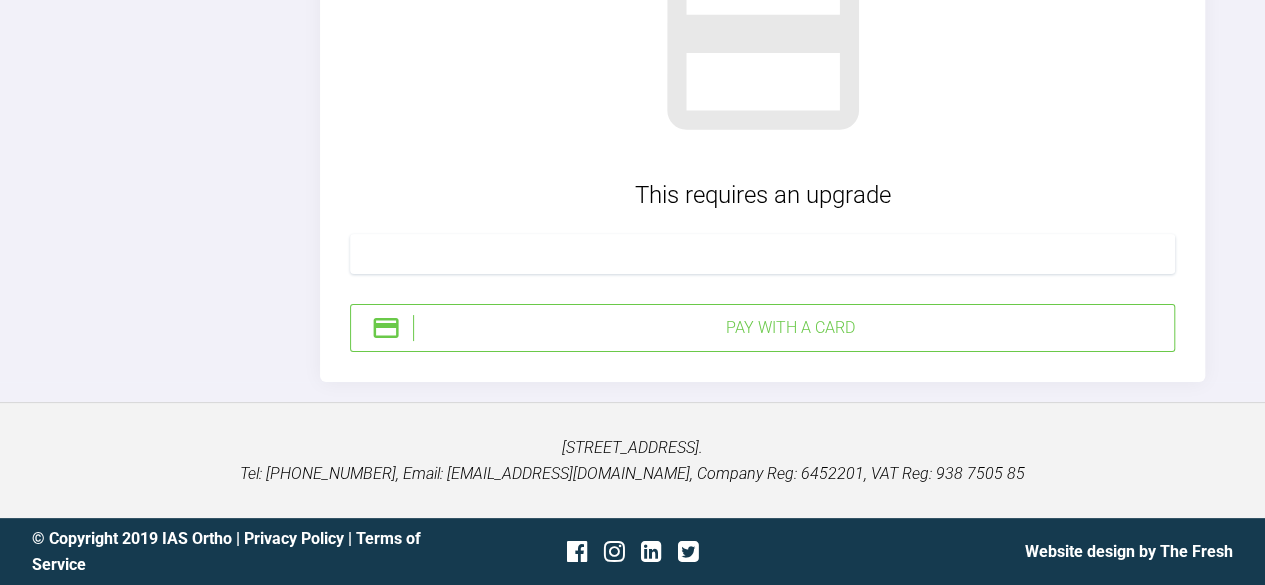 click on "Pay with a Card" at bounding box center [789, 328] 